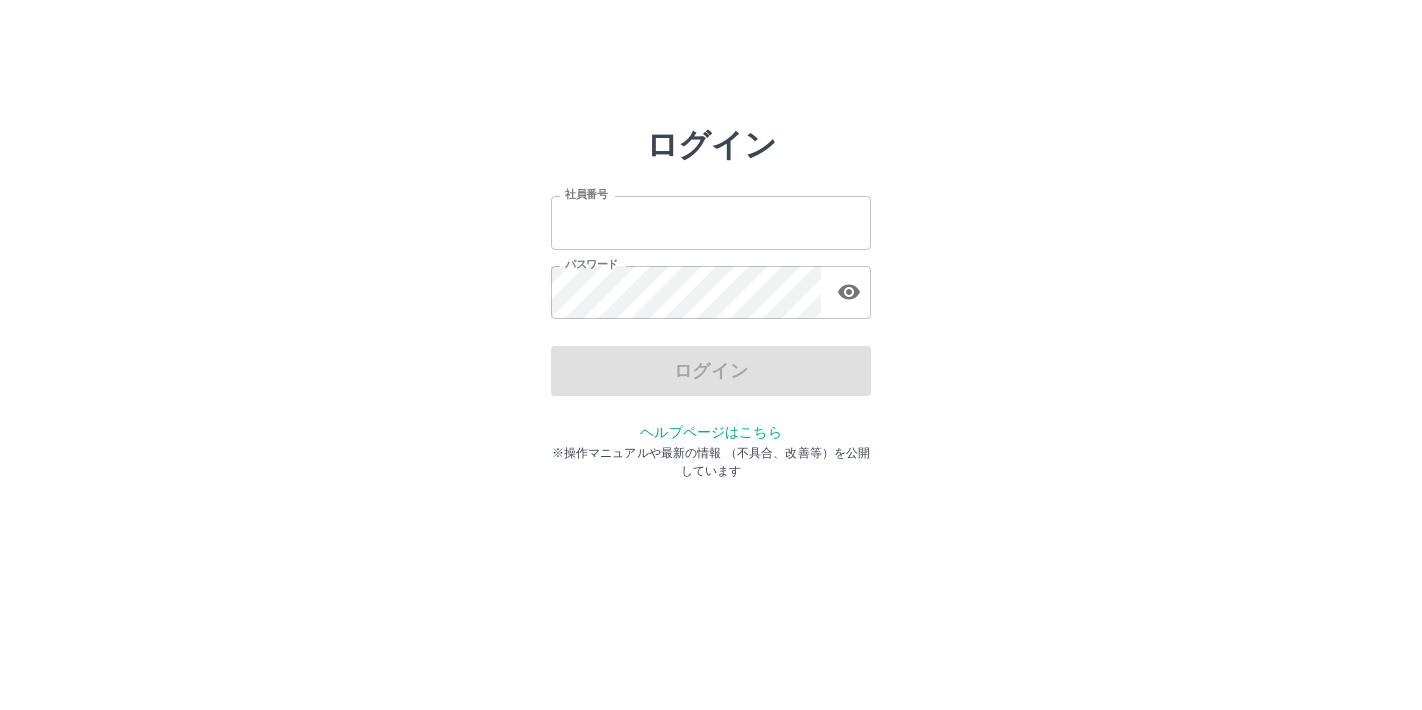 scroll, scrollTop: 0, scrollLeft: 0, axis: both 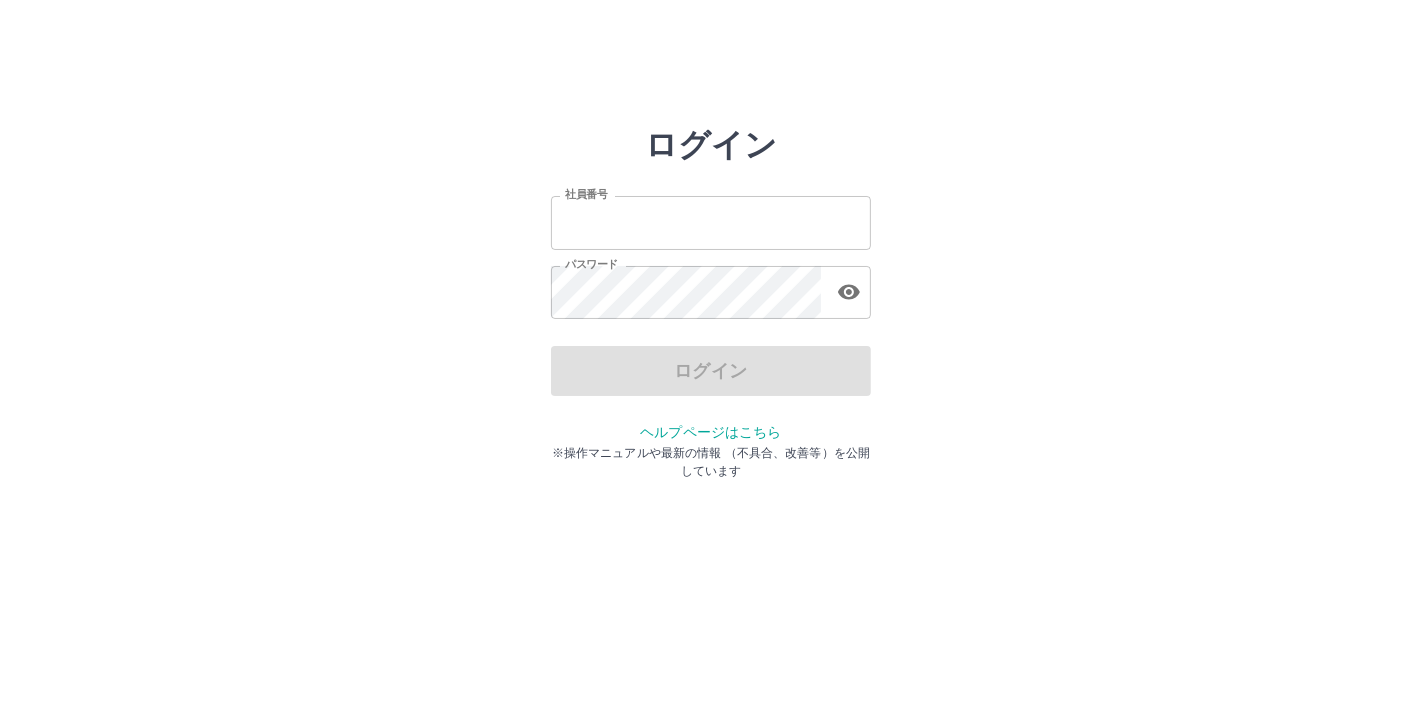 type on "*******" 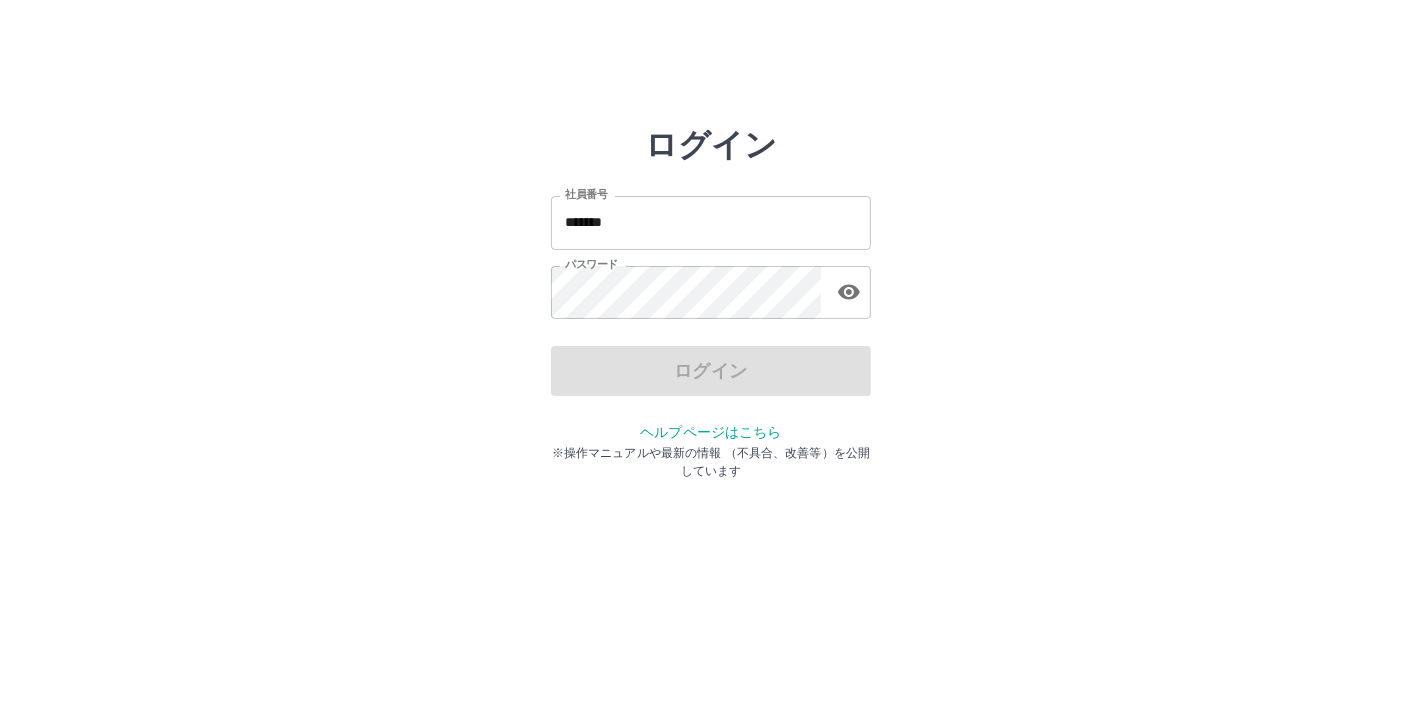 click on "ログイン" at bounding box center [711, 371] 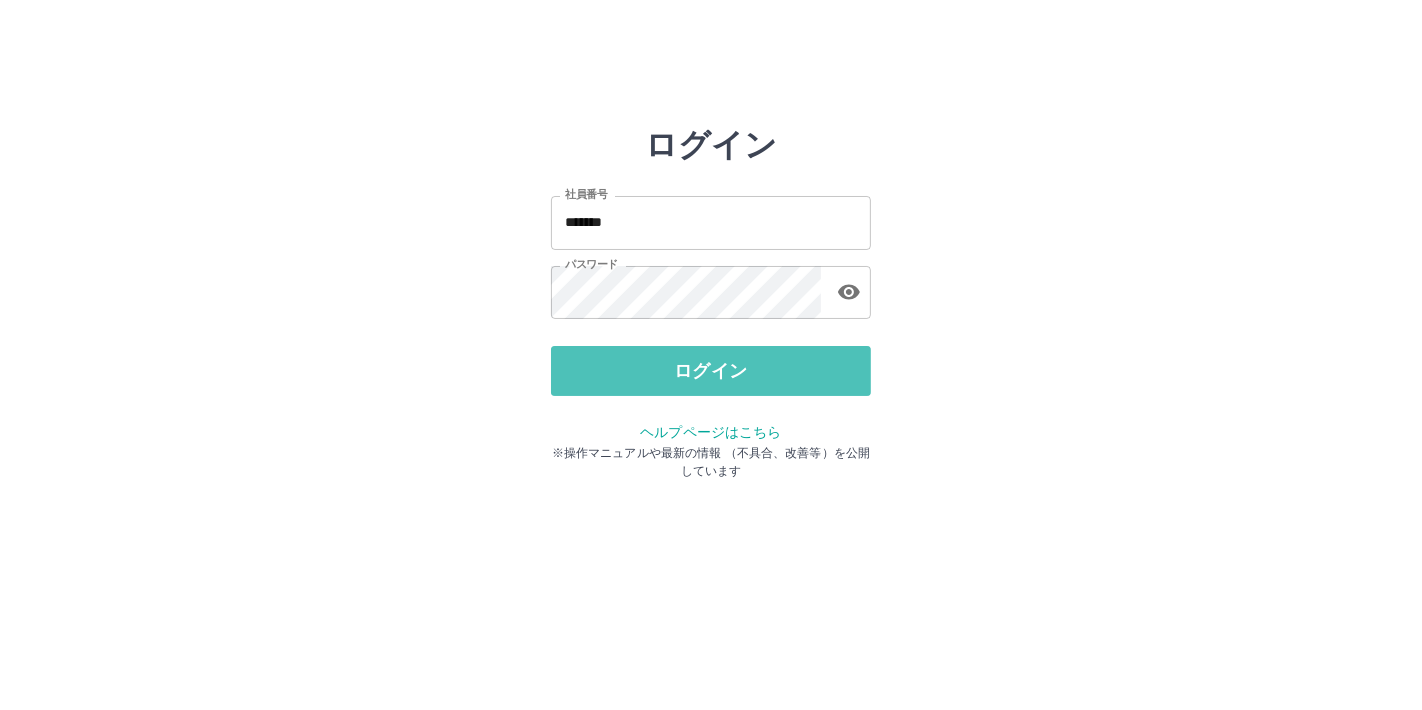 click on "ログイン" at bounding box center [711, 371] 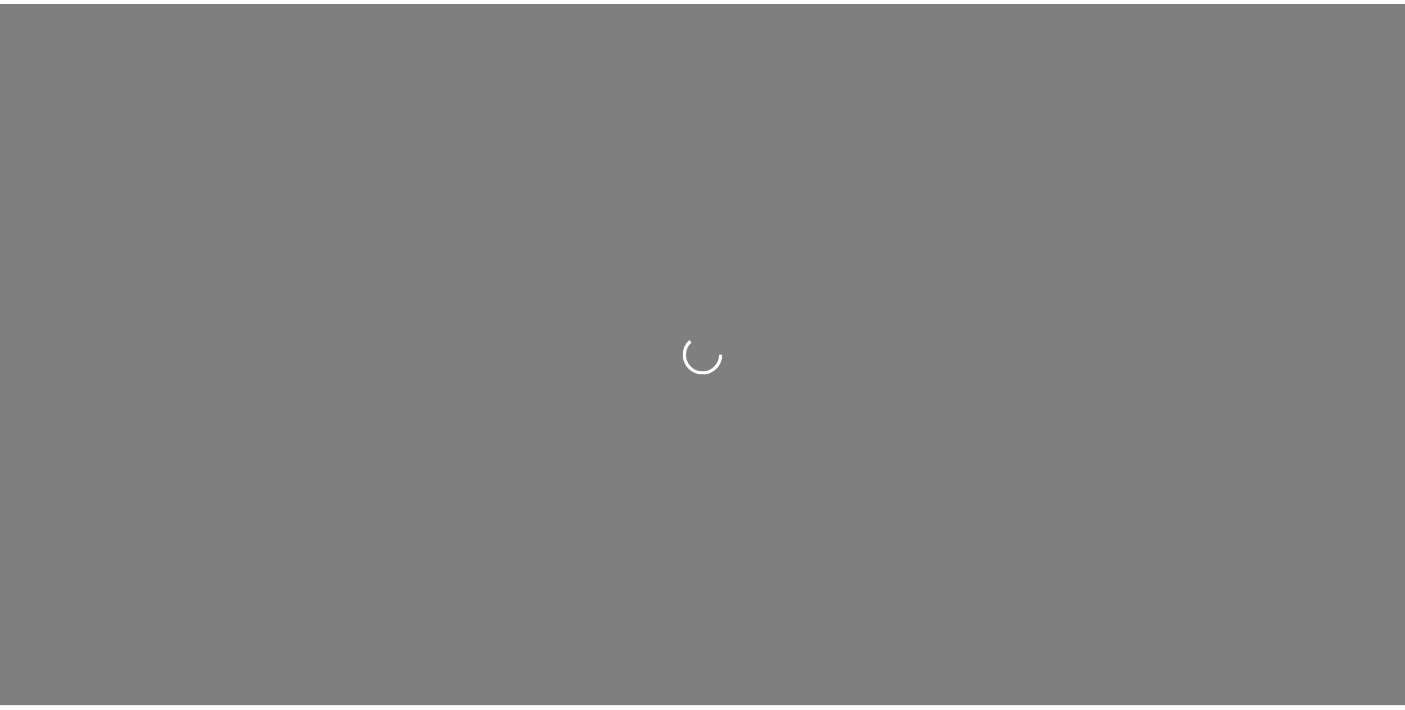 scroll, scrollTop: 0, scrollLeft: 0, axis: both 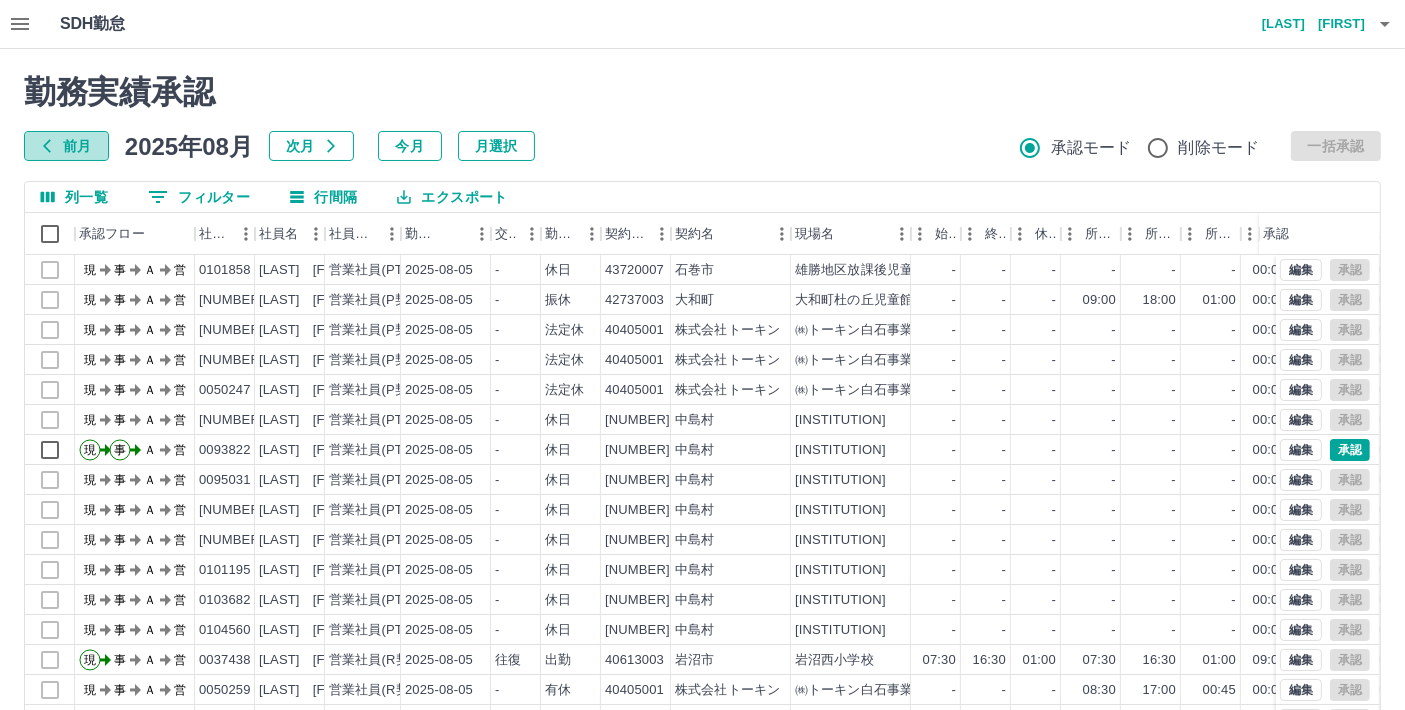click on "前月" at bounding box center [66, 146] 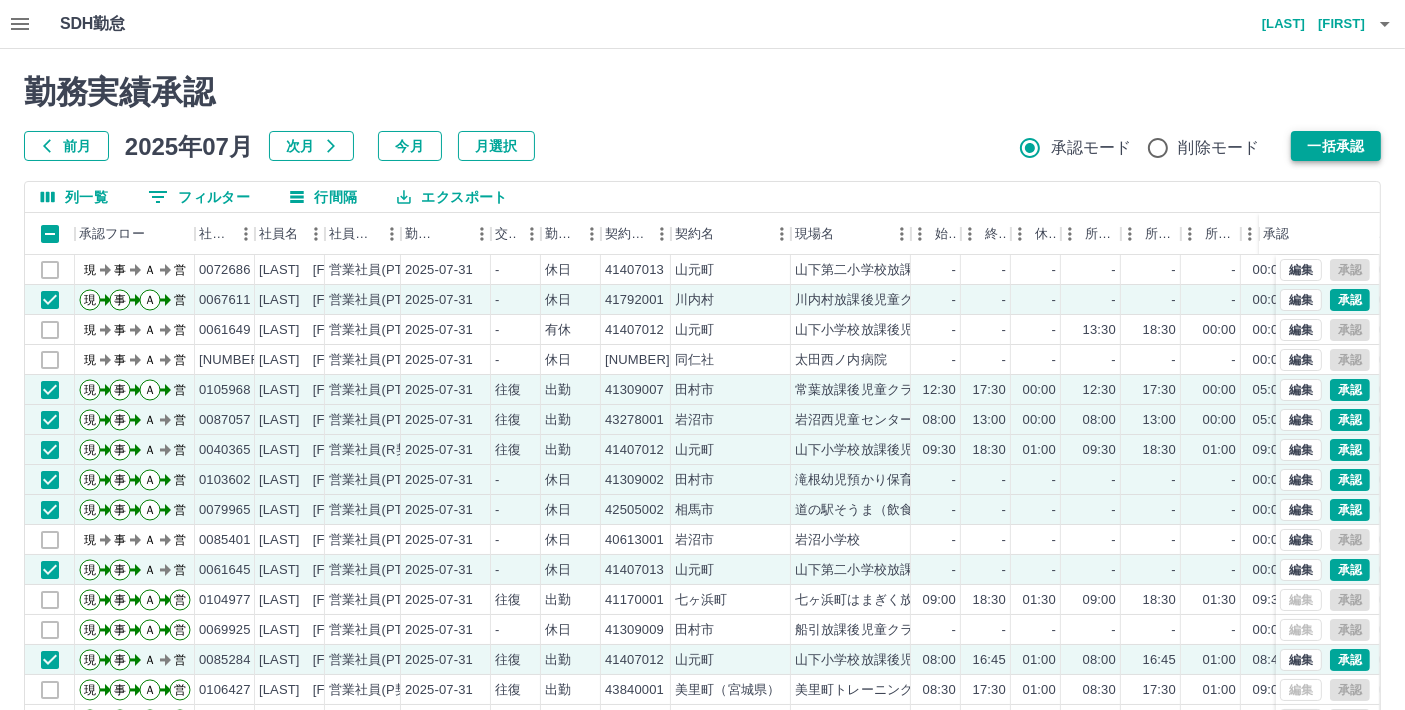 click on "一括承認" at bounding box center (1336, 146) 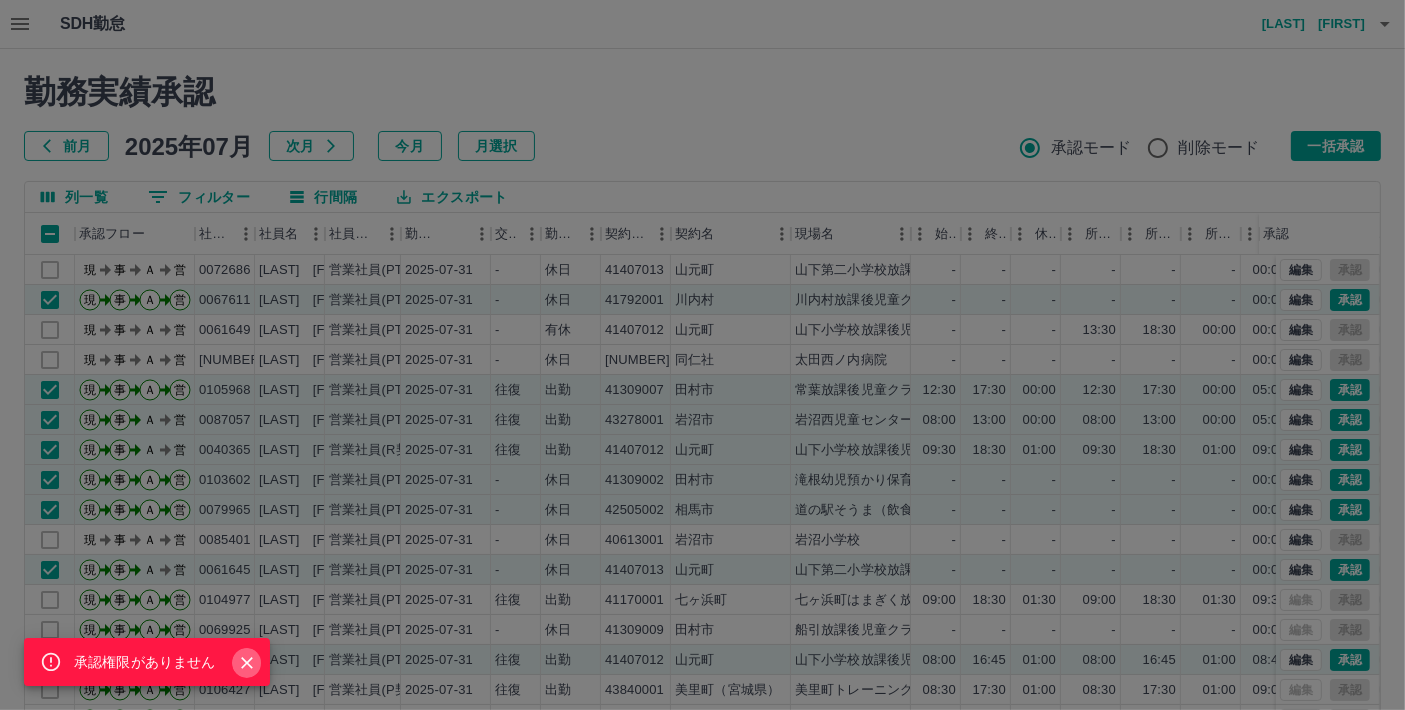 click at bounding box center [247, 663] 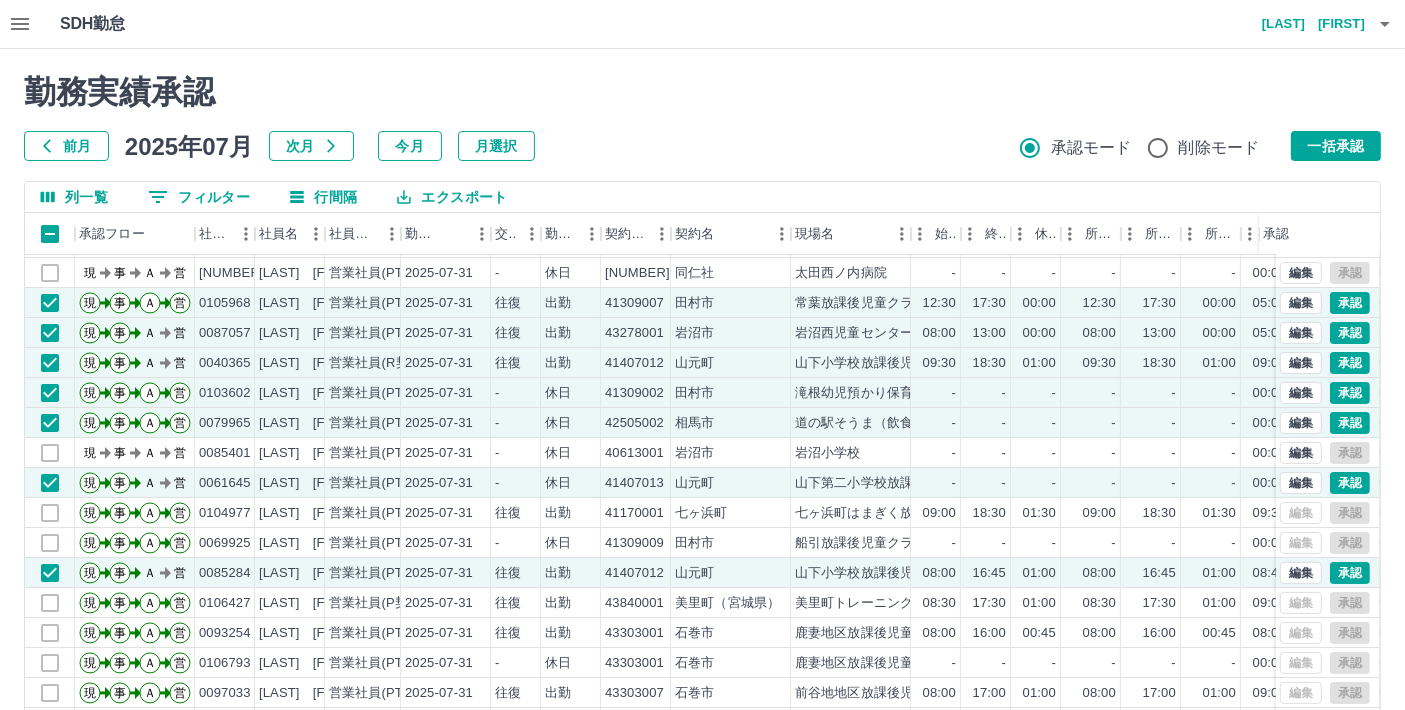 scroll, scrollTop: 102, scrollLeft: 0, axis: vertical 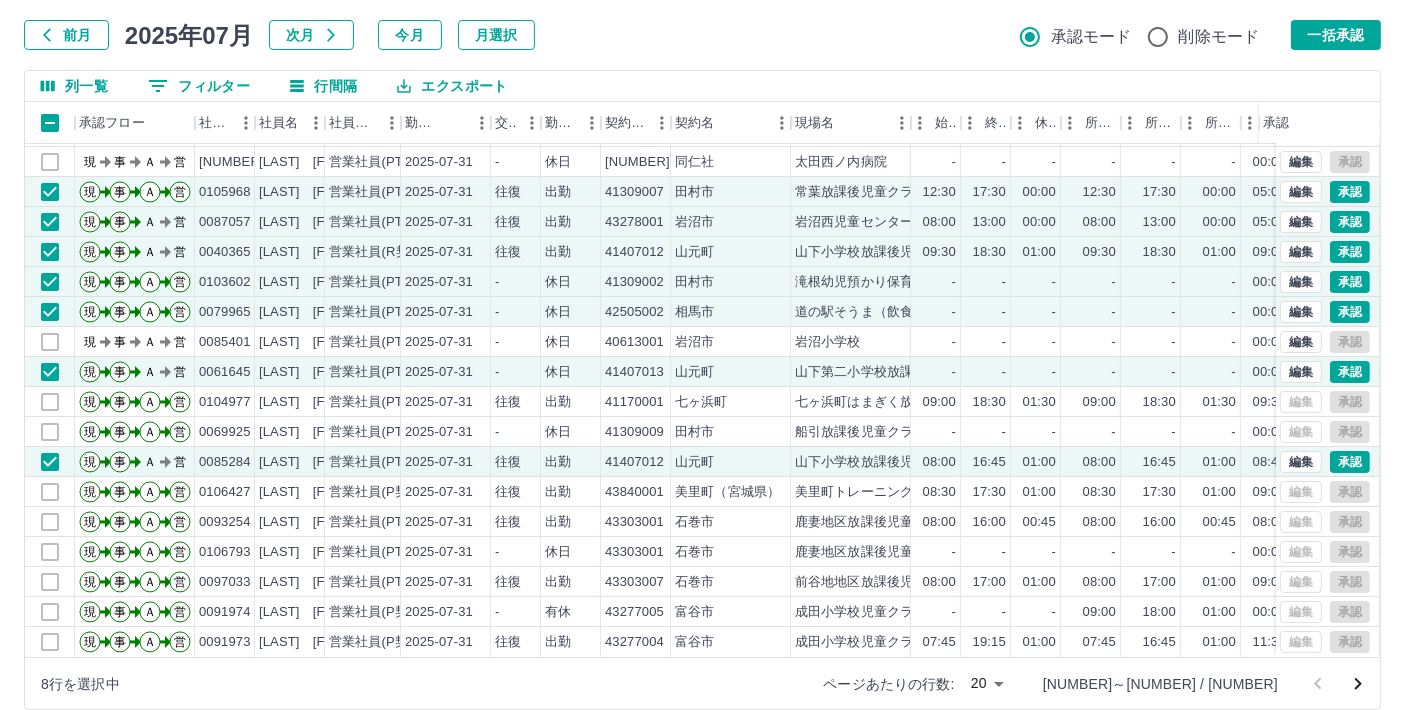 click on "SDH勤怠 [LAST]　[FIRST] 承認権限がありません 勤務実績承認 前月 2025年07月 次月 今月 月選択 承認モード 削除モード 一括承認 列一覧 0 フィルター 行間隔 エクスポート 承認フロー 社員番号 社員名 社員区分 勤務日 交通費 勤務区分 契約コード 契約名 現場名 始業 終業 休憩 所定開始 所定終業 所定休憩 拘束 勤務 遅刻等 コメント ステータス 承認 現 事 Ａ 営 [NUMBER] [LAST]　[FIRST] 営業社員(PT契約) 2025-07-31  -  休日 [NUMBER] [CITY] [CITY]放課後児童クラブ - - - - - - [TIME] [TIME] [TIME] 営業所長承認待 現 事 Ａ 営 [NUMBER] [LAST]　[FIRST] 営業社員(PT契約) 2025-07-31  -  有休 [NUMBER] [CITY] [CITY]放課後児童クラブ - - - [TIME] [TIME] [TIME] [TIME] [TIME] [TIME] 現場責任者承認待 現 事 Ａ 営 [NUMBER] [LAST]　[FIRST] 営業社員(PT契約) 2025-07-31  -  休日 [NUMBER] [COMPANY] [COMPANY] - - - [TIME]" at bounding box center [702, 311] 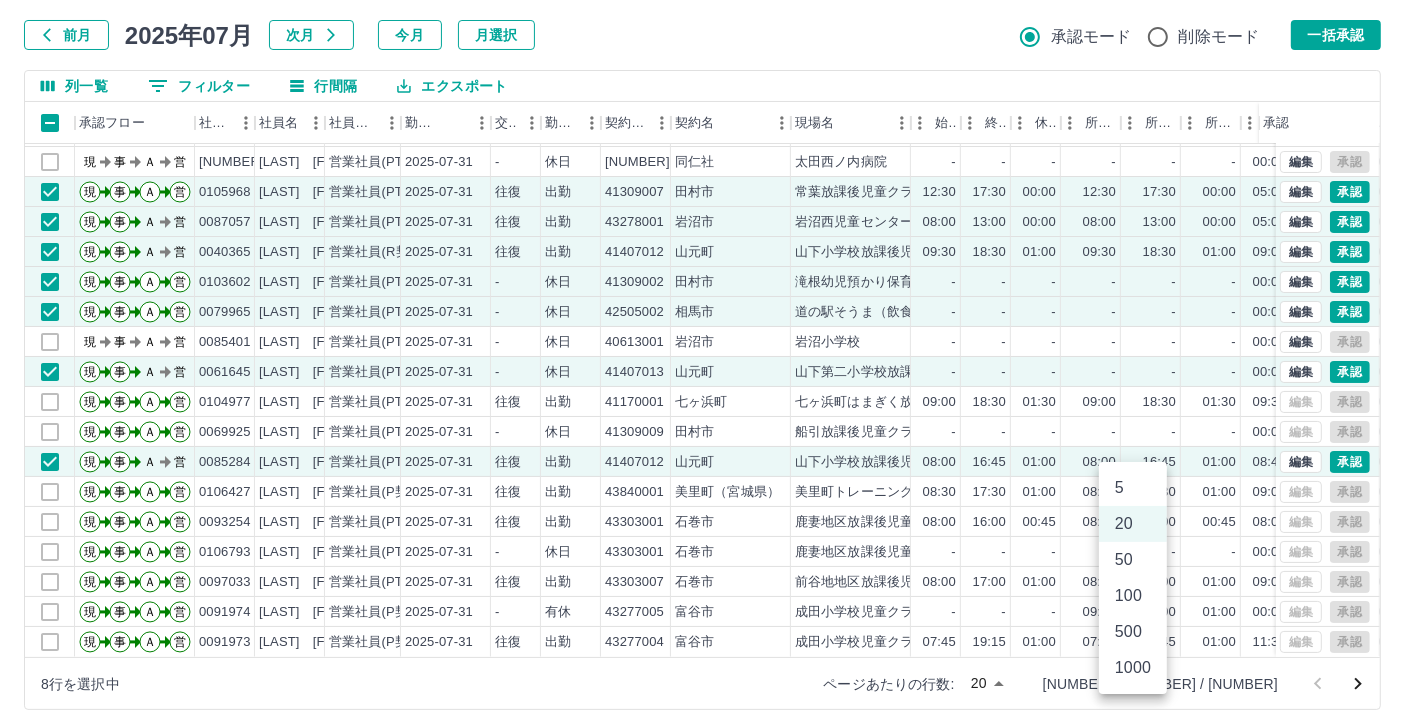 click on "1000" at bounding box center (1133, 668) 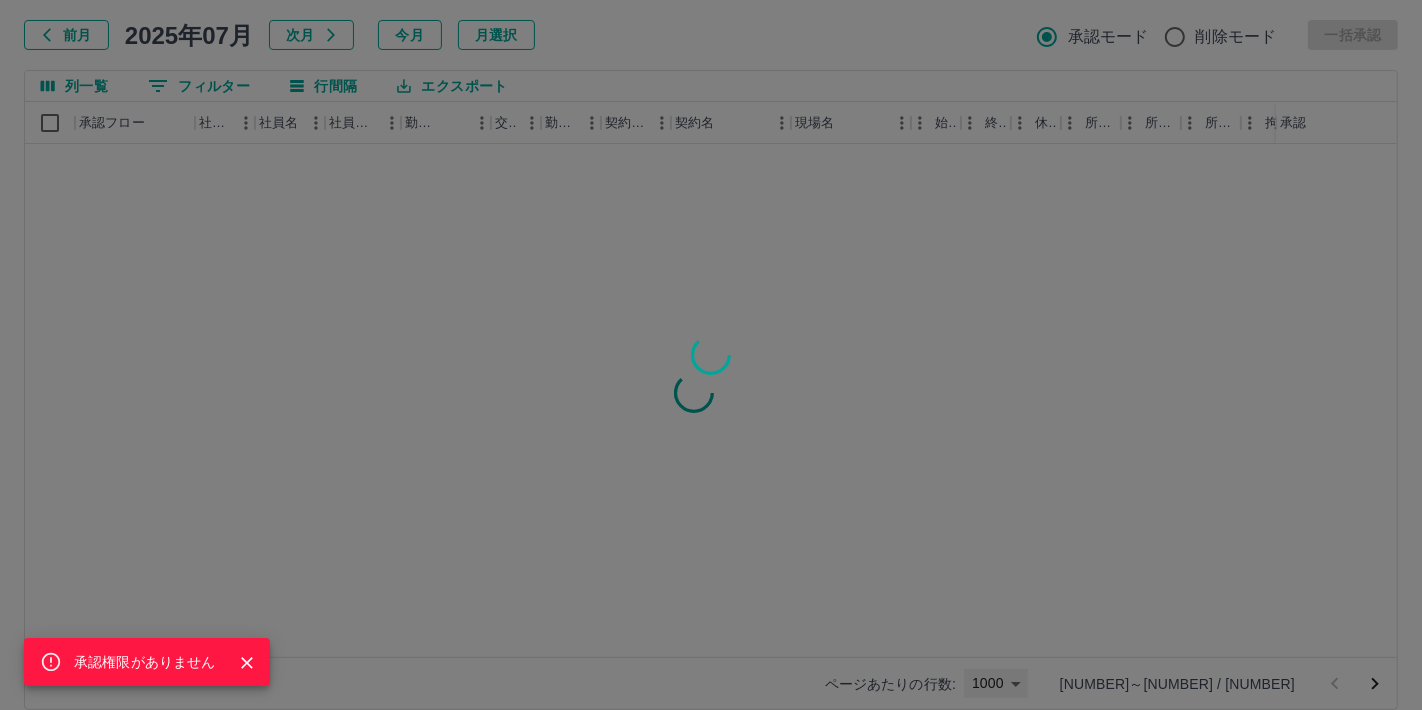 type on "****" 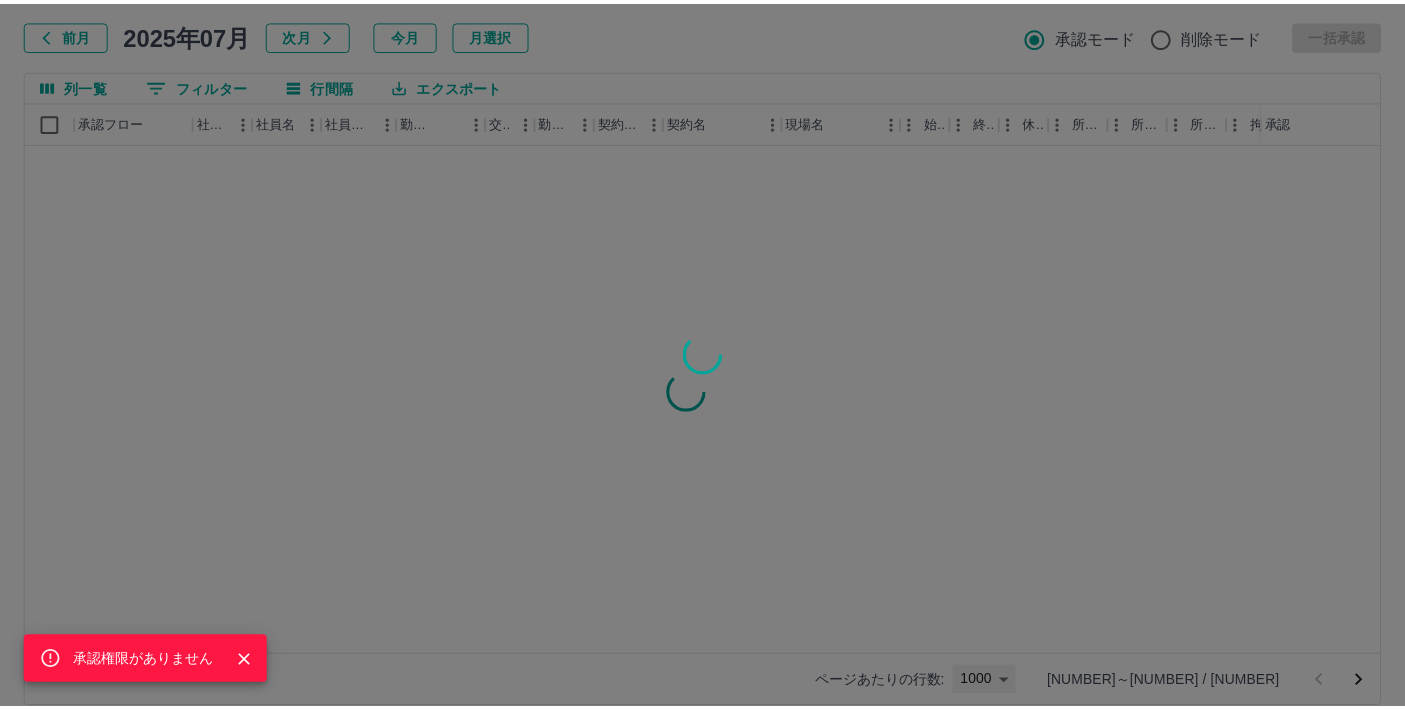 scroll, scrollTop: 0, scrollLeft: 0, axis: both 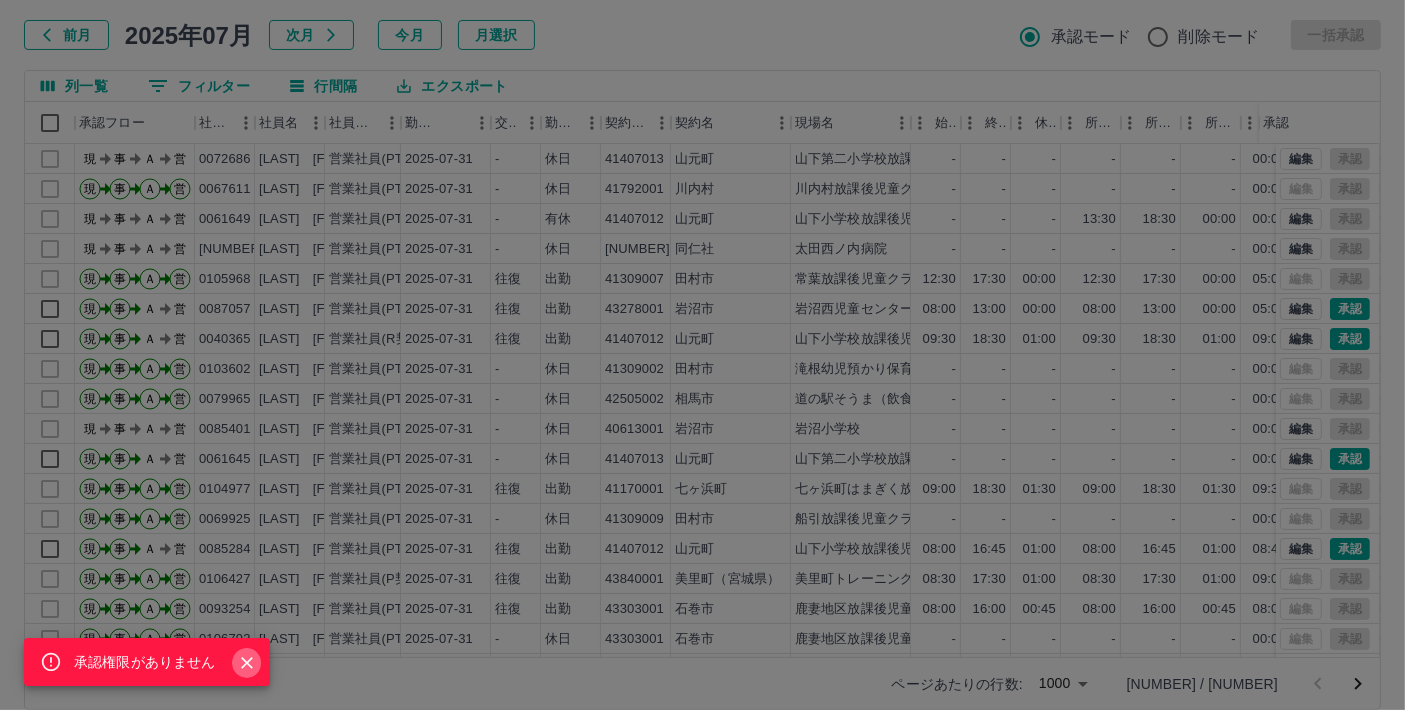 click 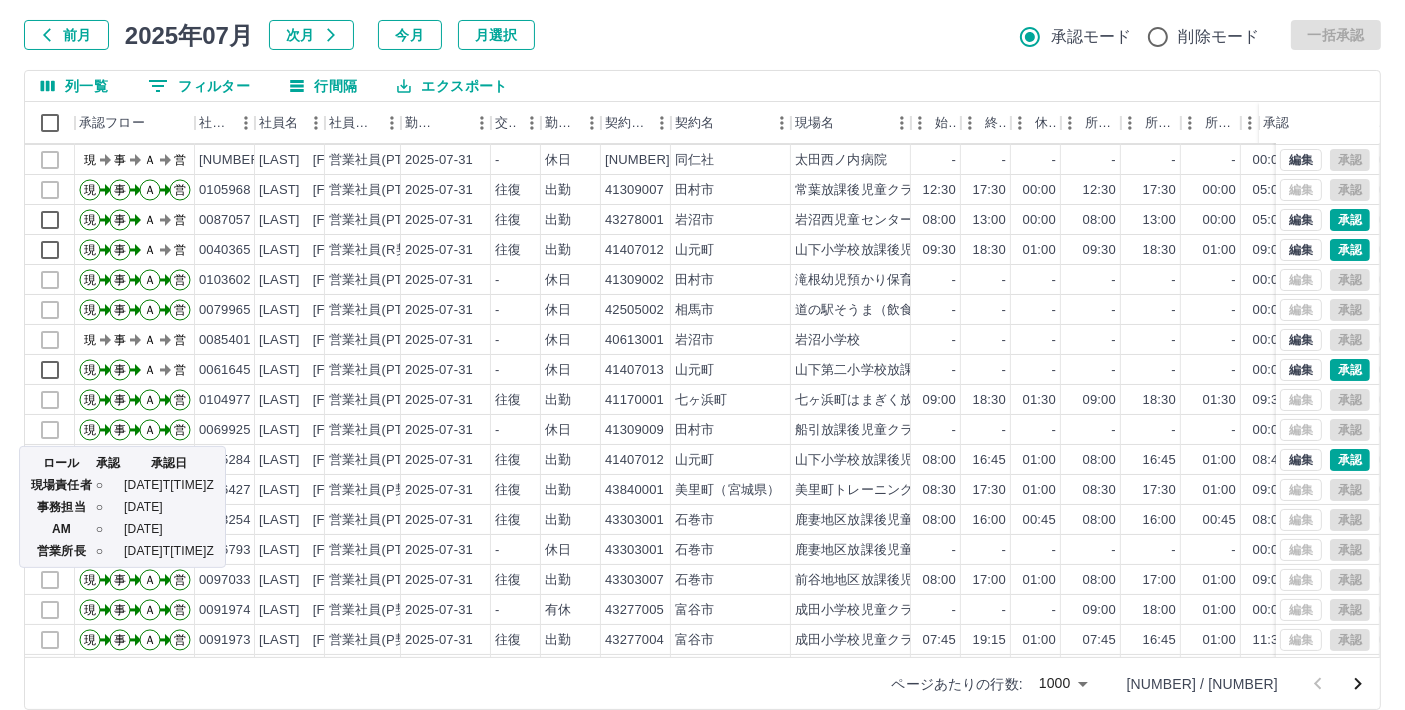 scroll, scrollTop: 111, scrollLeft: 0, axis: vertical 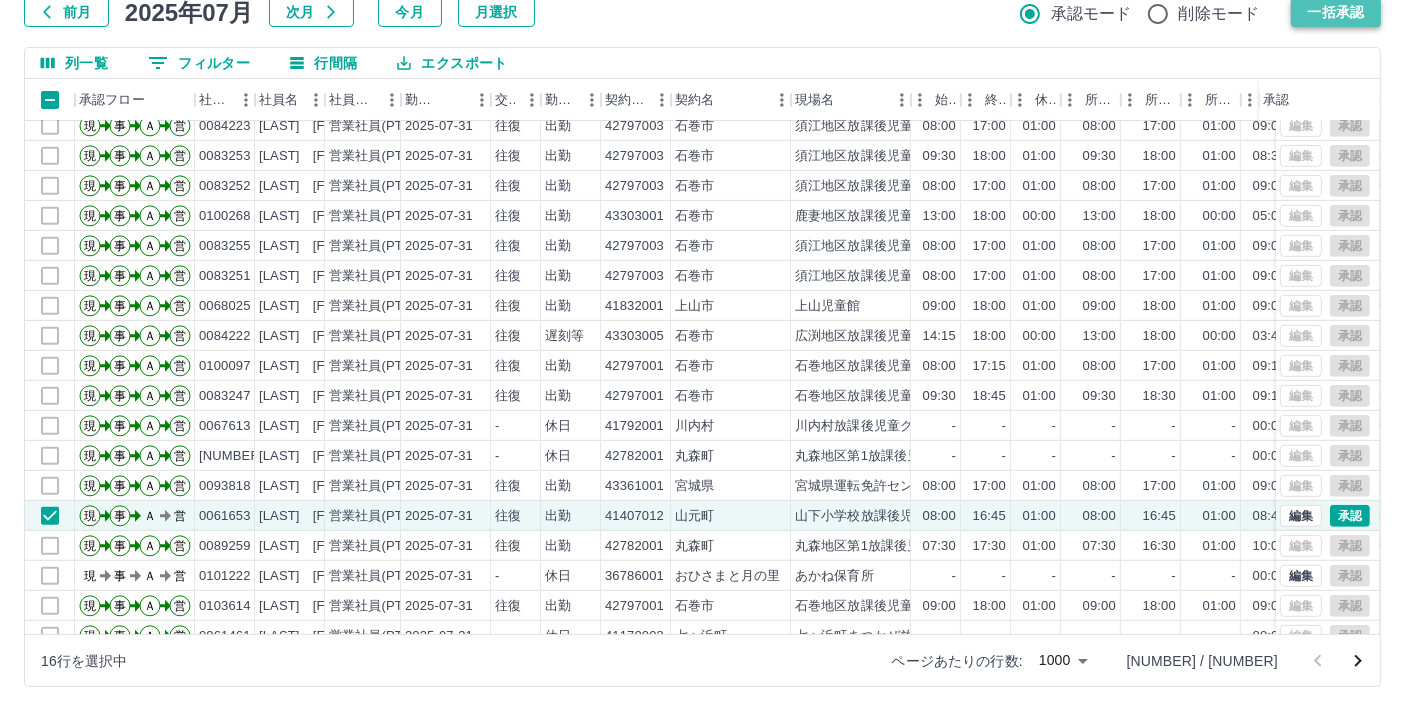 click on "一括承認" at bounding box center (1336, 12) 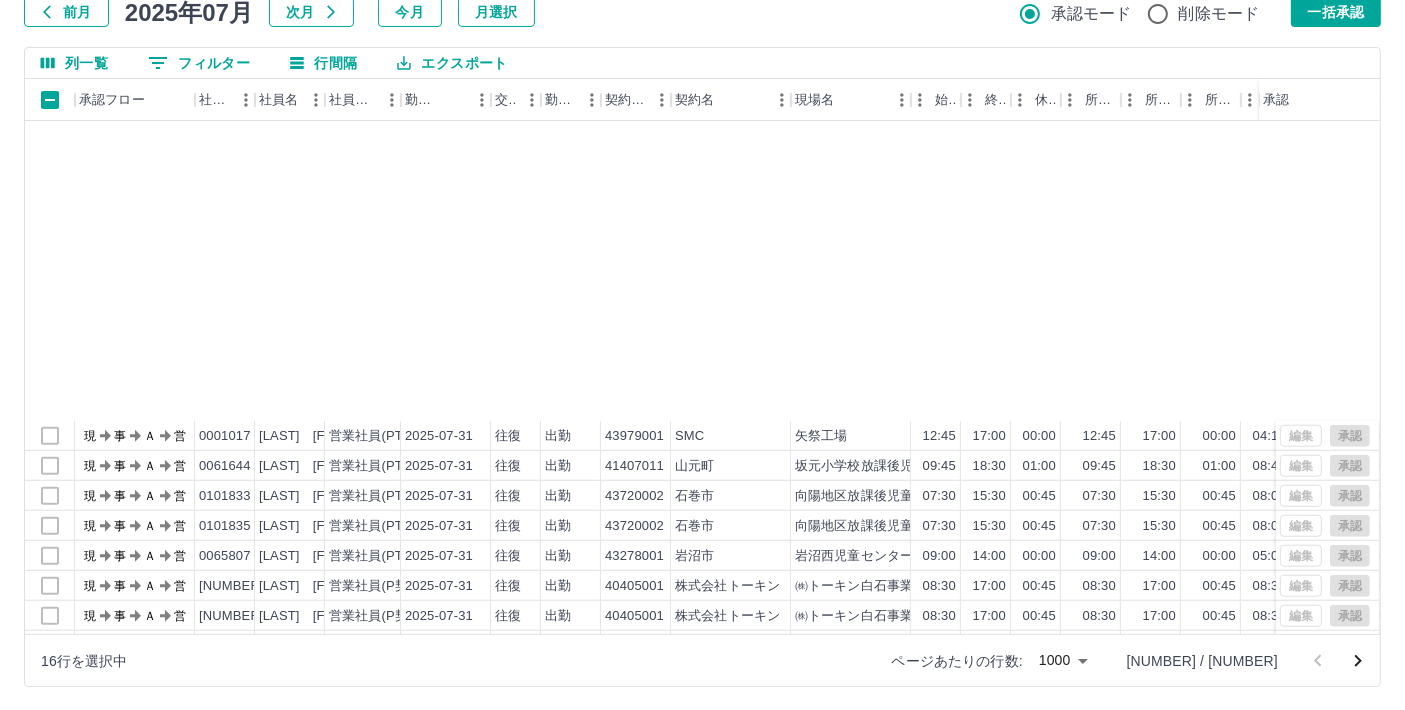 scroll, scrollTop: 9666, scrollLeft: 0, axis: vertical 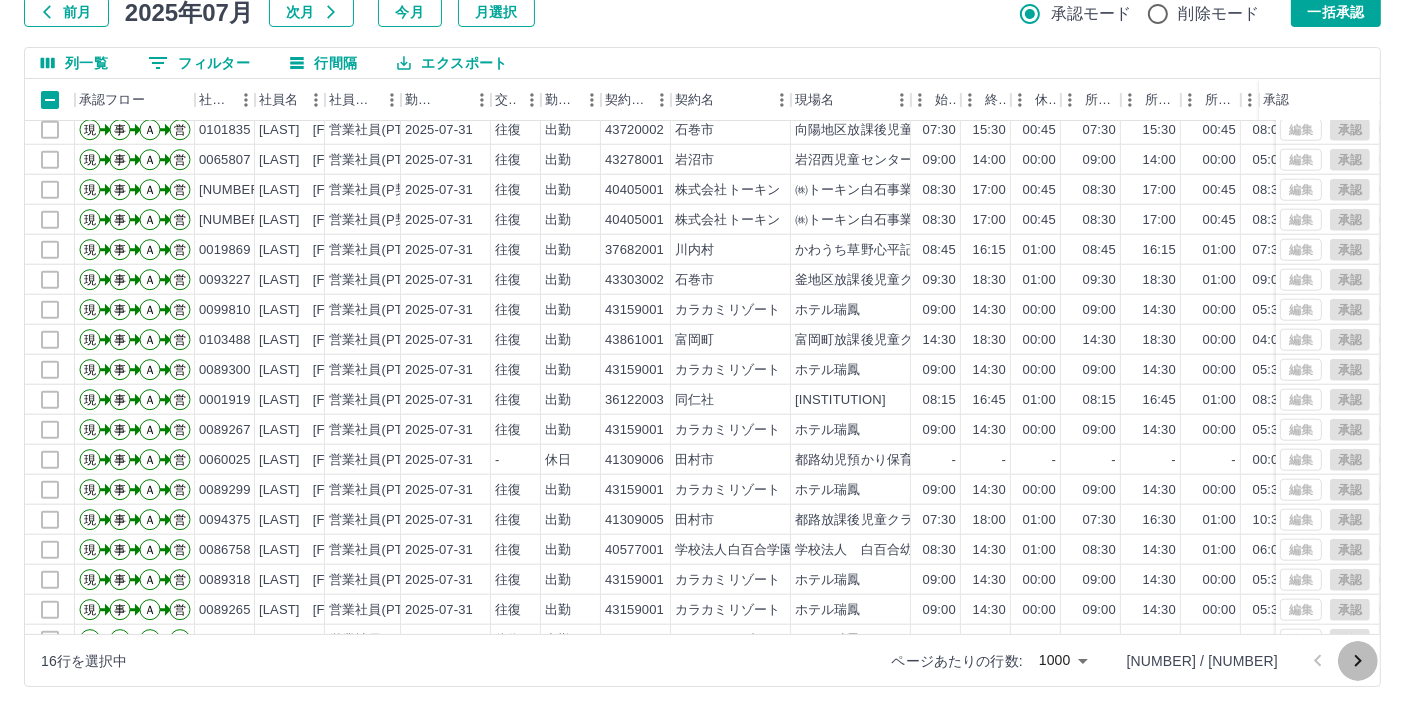drag, startPoint x: 1359, startPoint y: 663, endPoint x: 1216, endPoint y: 625, distance: 147.96283 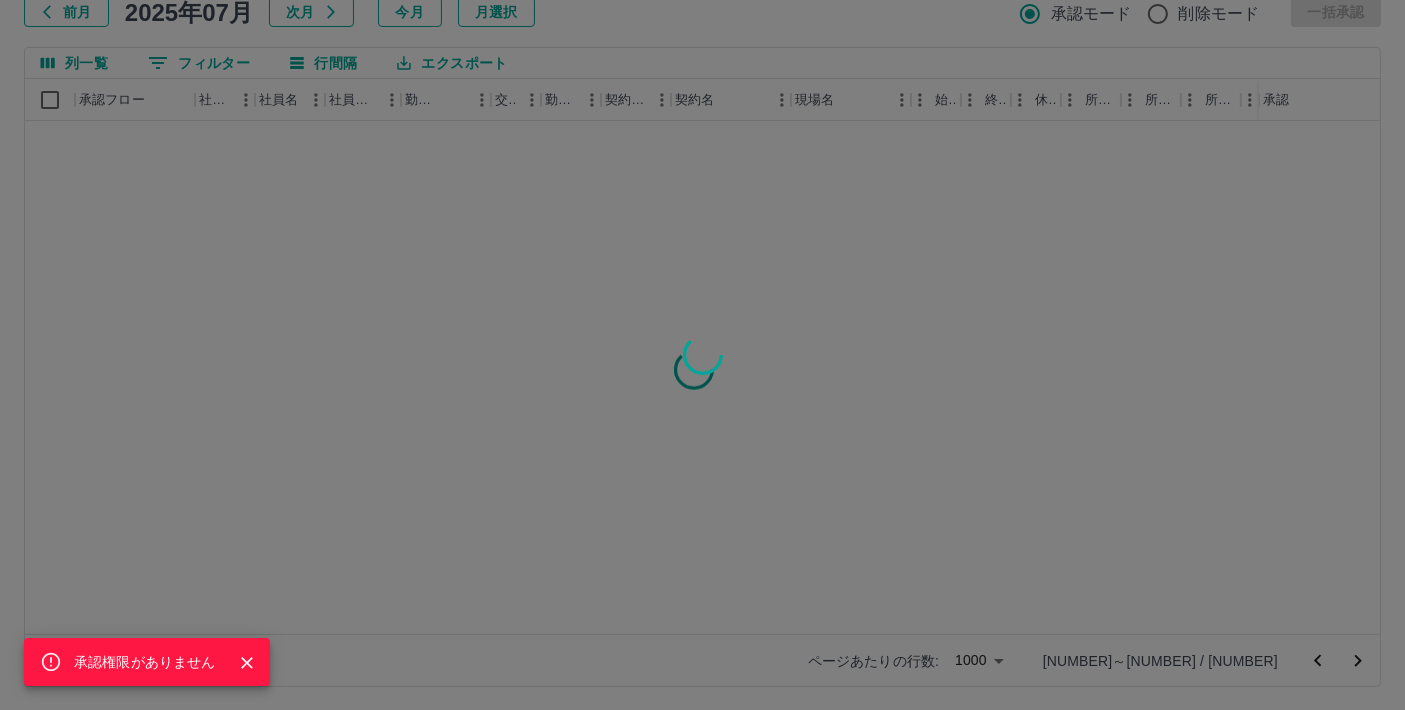 scroll, scrollTop: 0, scrollLeft: 0, axis: both 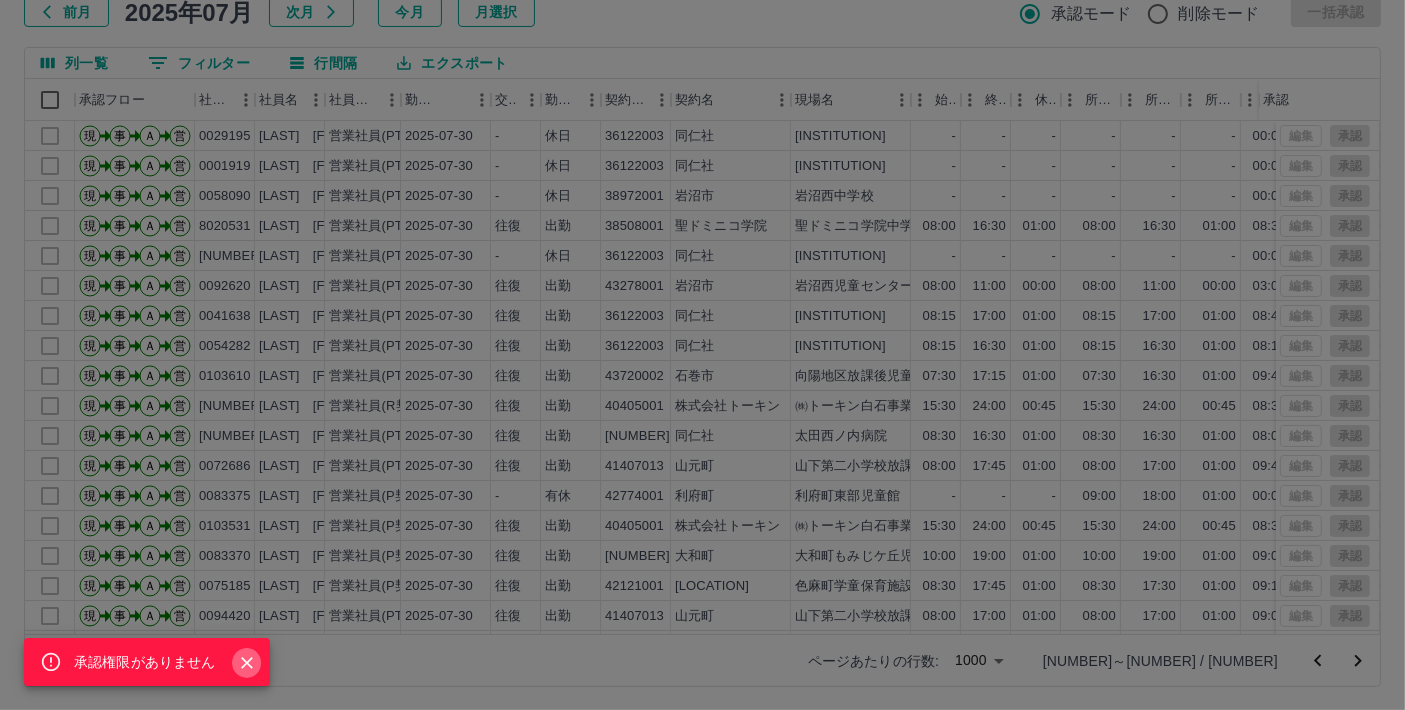 click 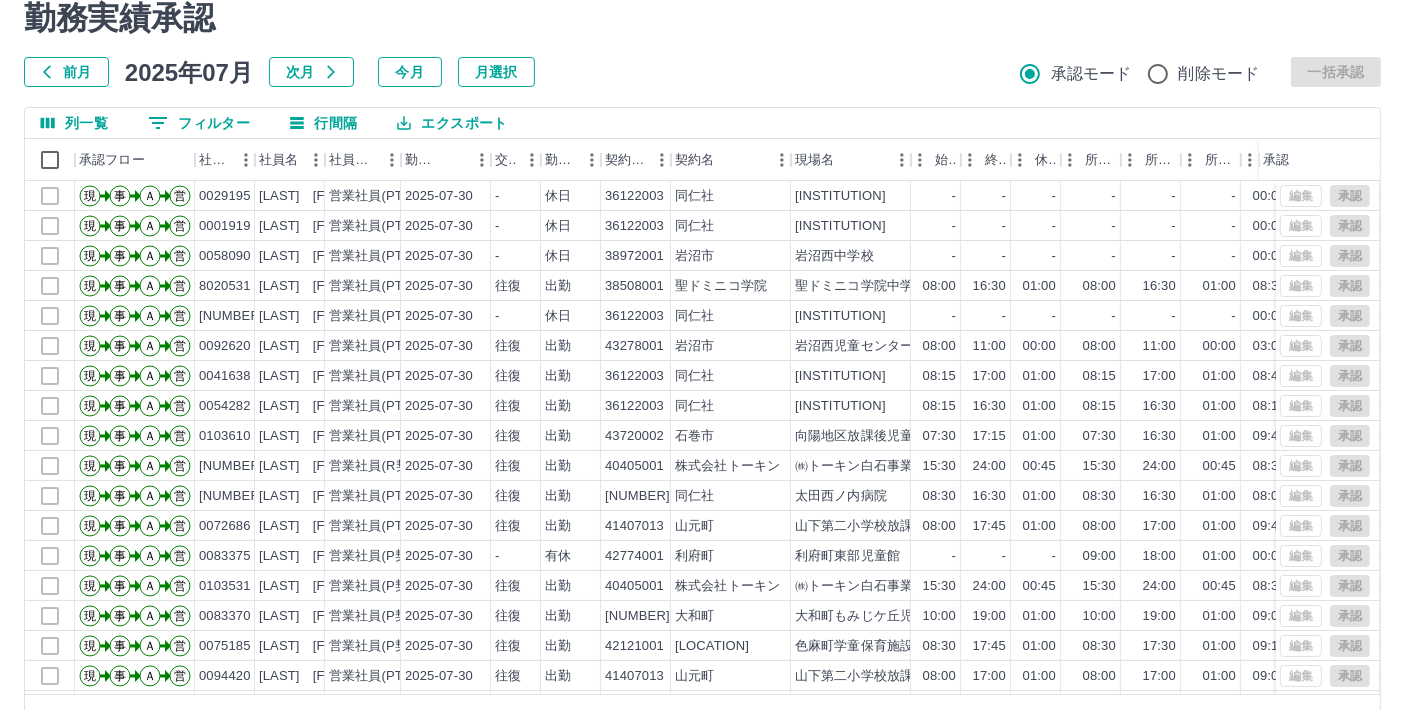 scroll, scrollTop: 134, scrollLeft: 0, axis: vertical 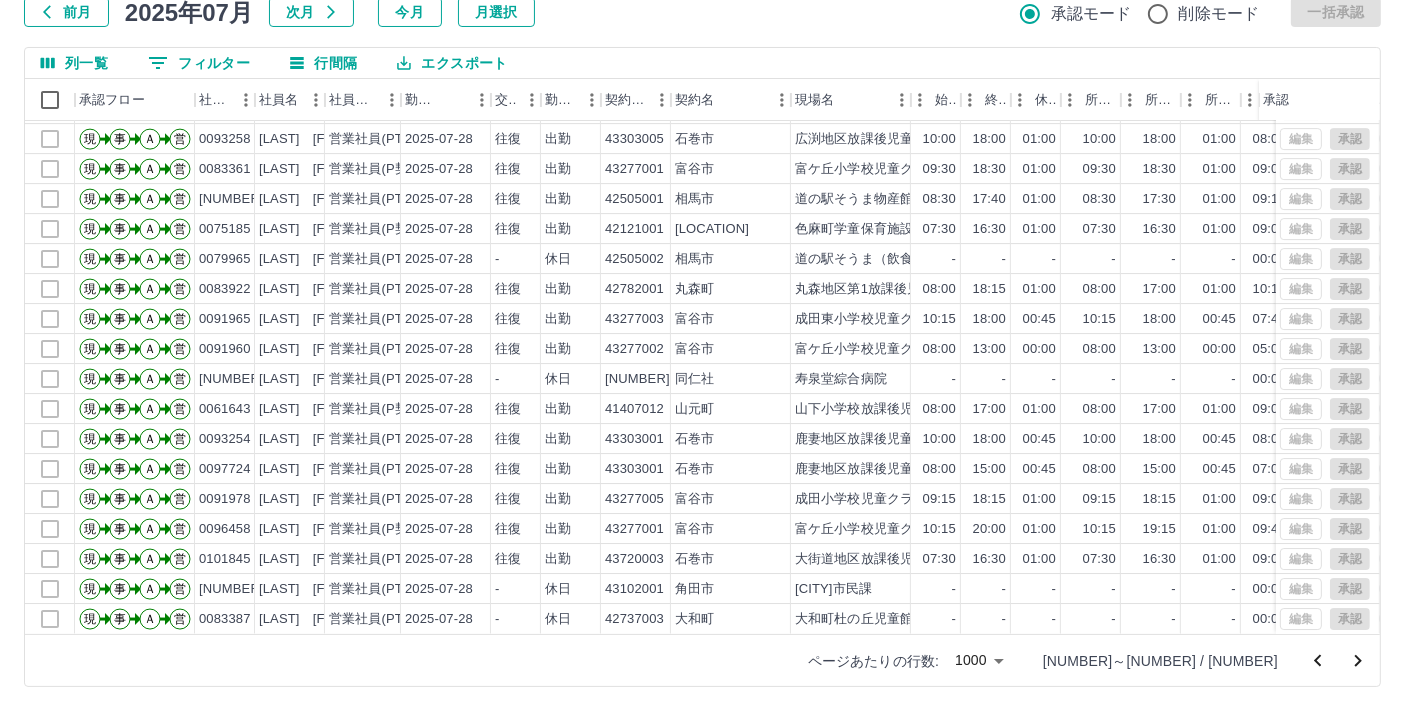 click 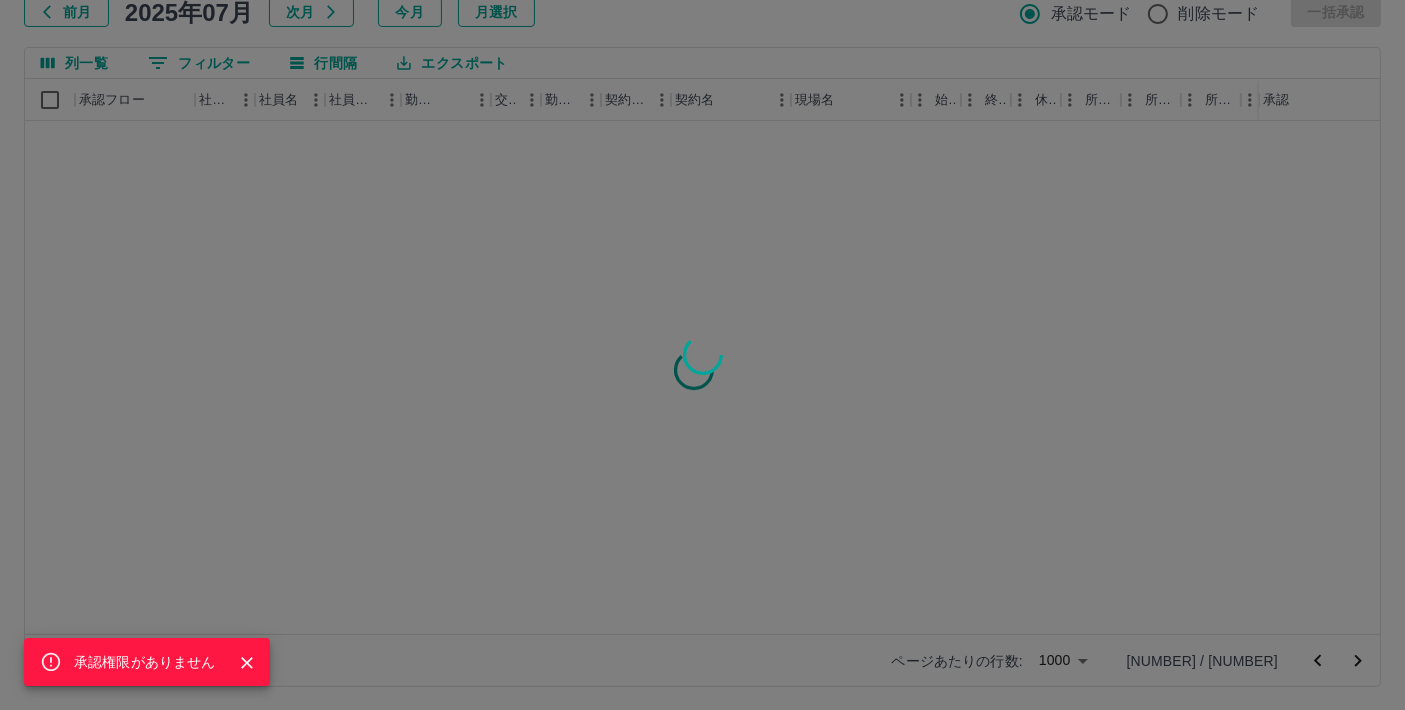 scroll, scrollTop: 0, scrollLeft: 0, axis: both 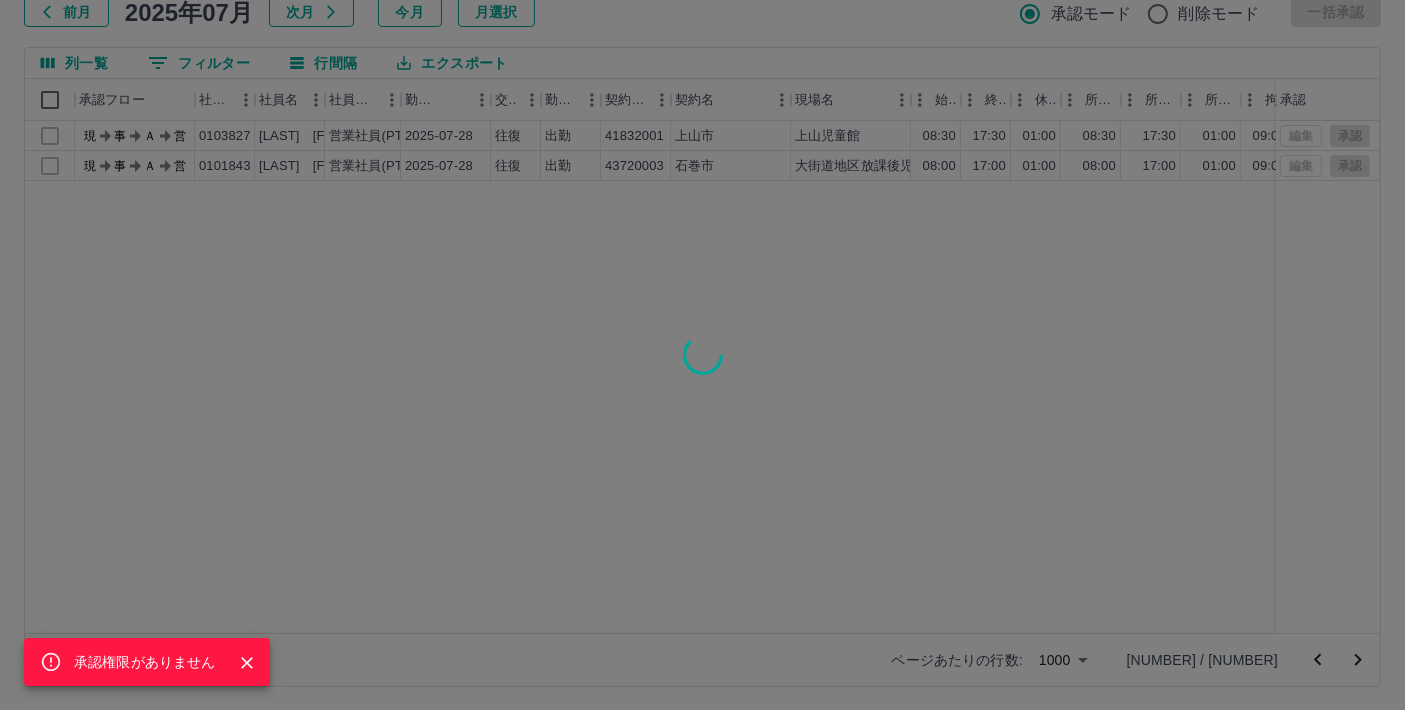 click 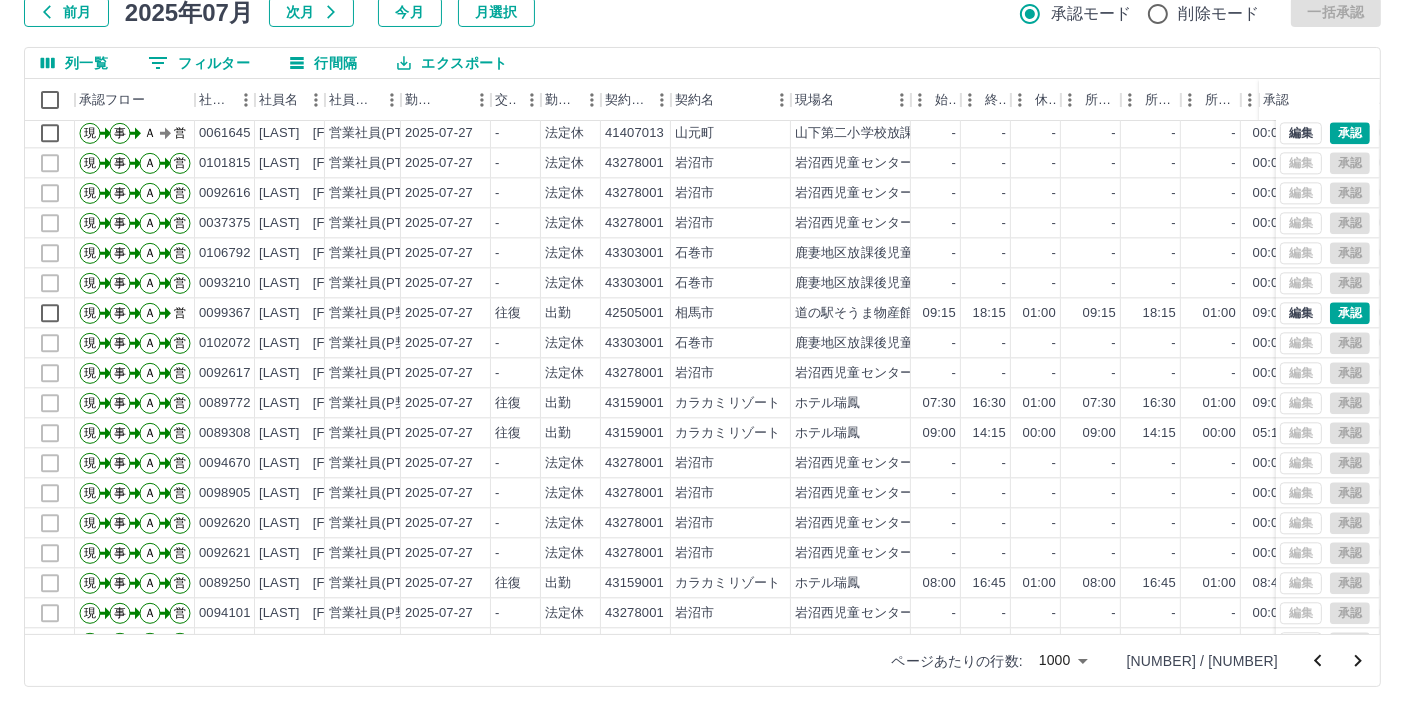 scroll, scrollTop: 12444, scrollLeft: 0, axis: vertical 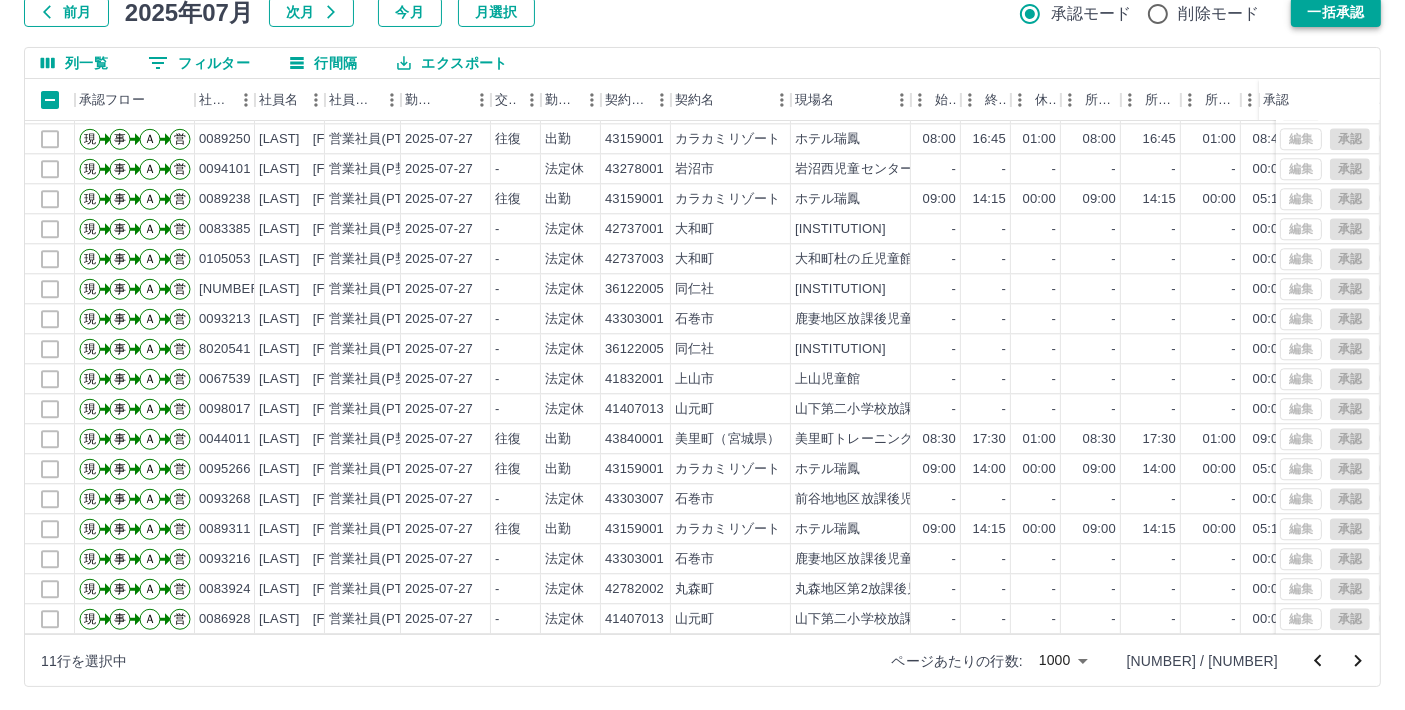 click on "一括承認" at bounding box center [1336, 12] 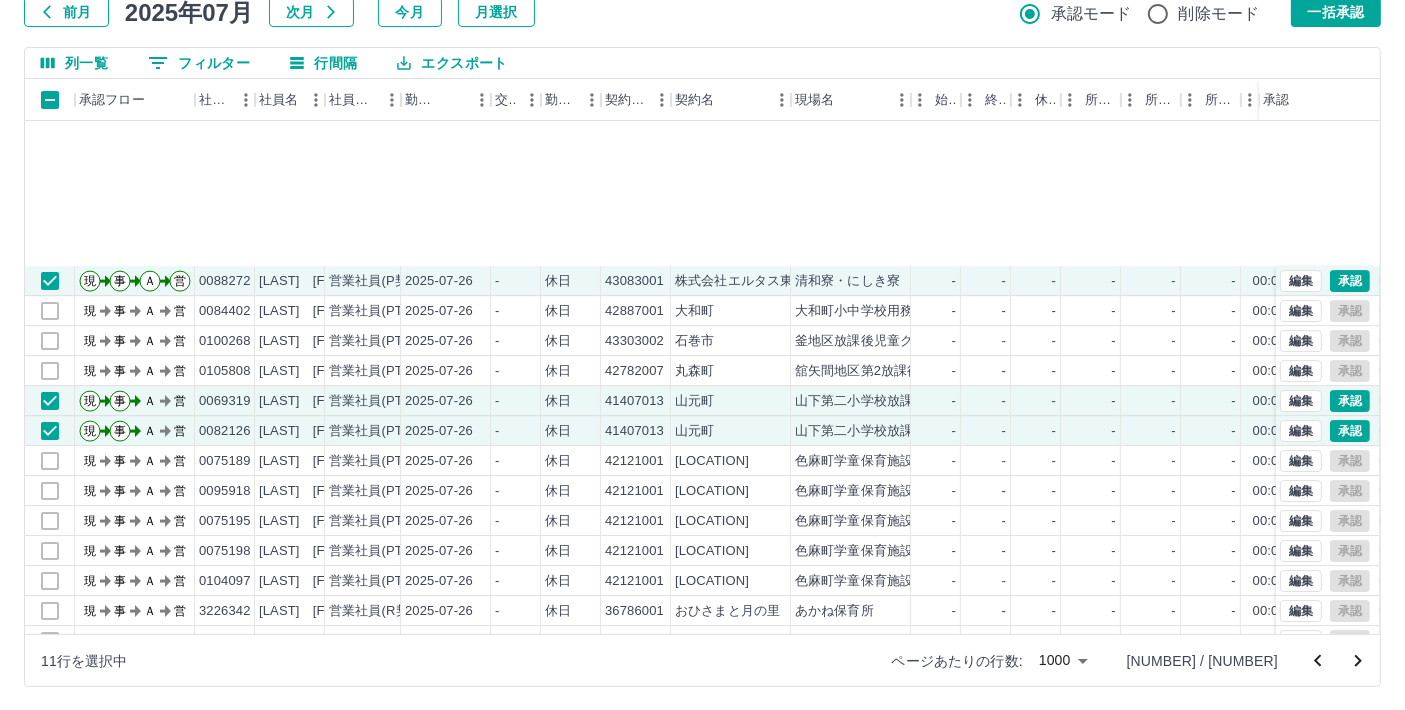 scroll, scrollTop: 29502, scrollLeft: 0, axis: vertical 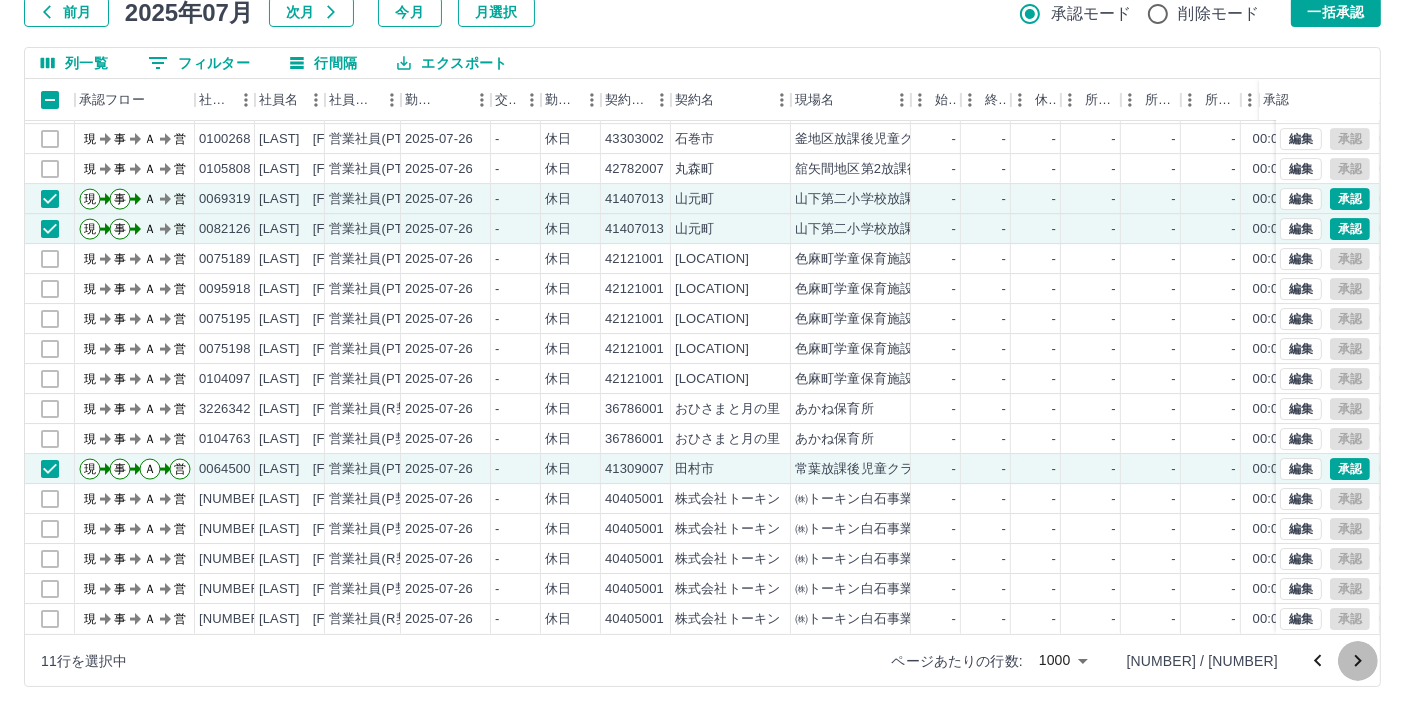 click 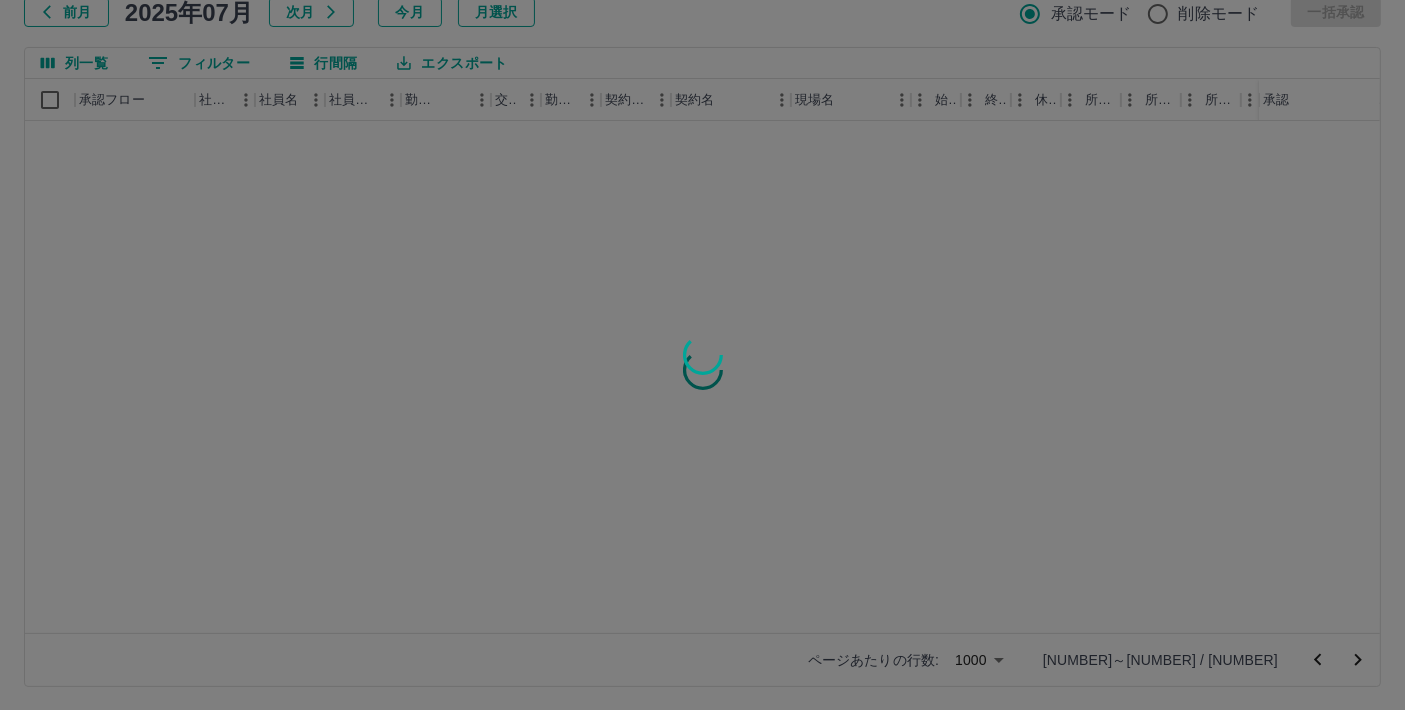 scroll, scrollTop: 0, scrollLeft: 0, axis: both 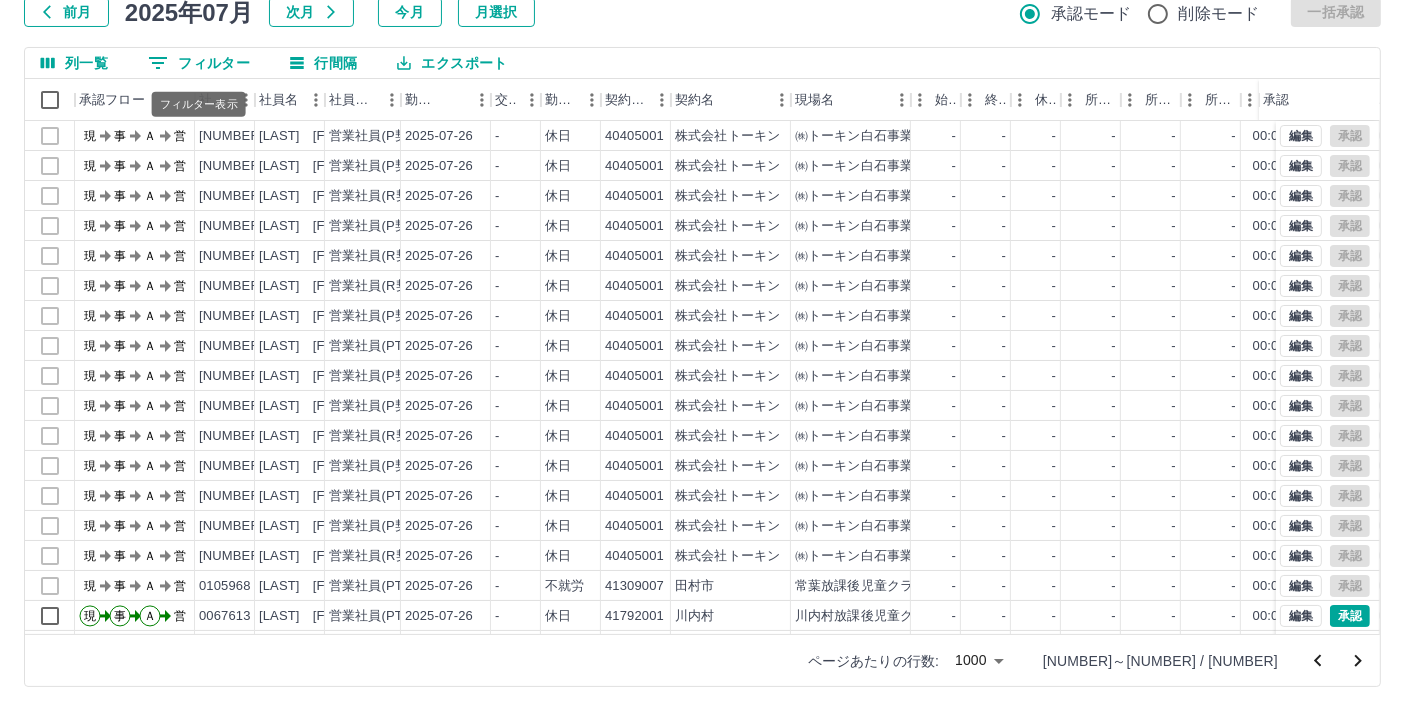 click on "0 フィルター" at bounding box center [199, 63] 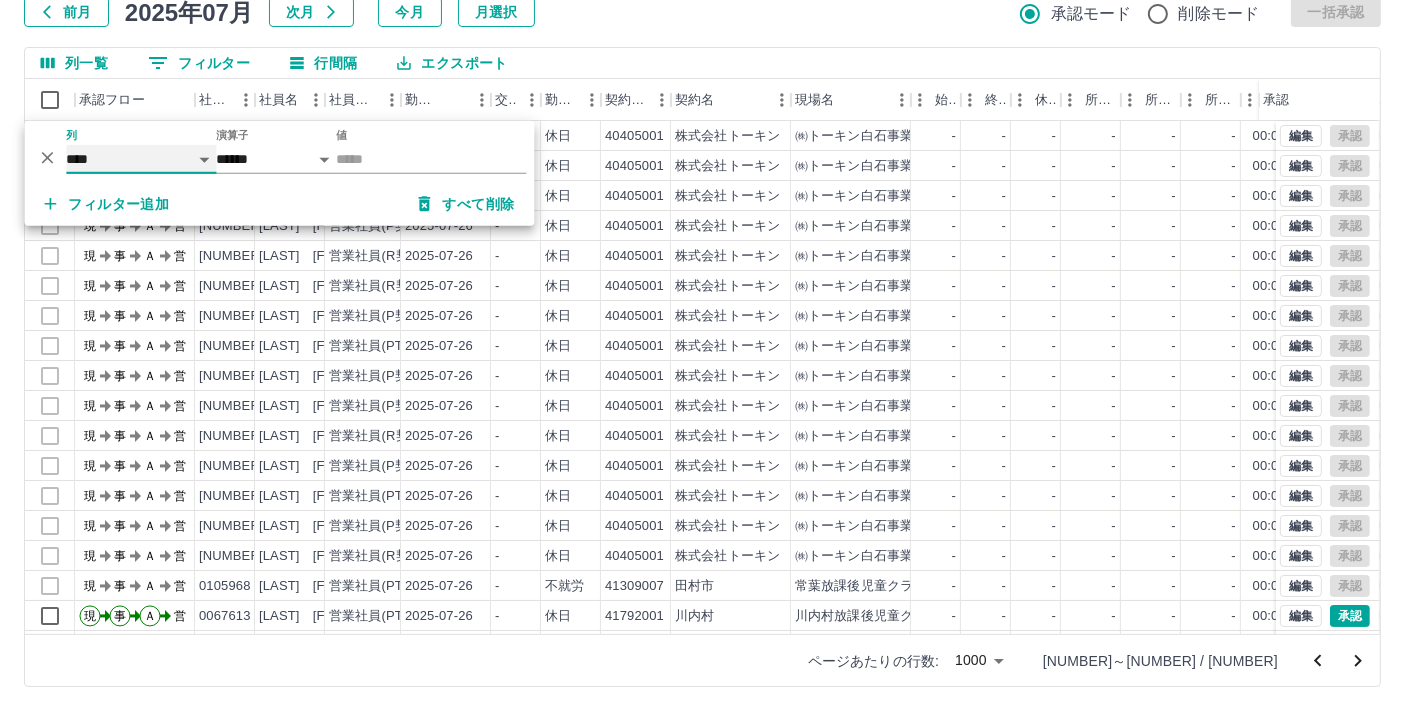 drag, startPoint x: 151, startPoint y: 155, endPoint x: 161, endPoint y: 159, distance: 10.770329 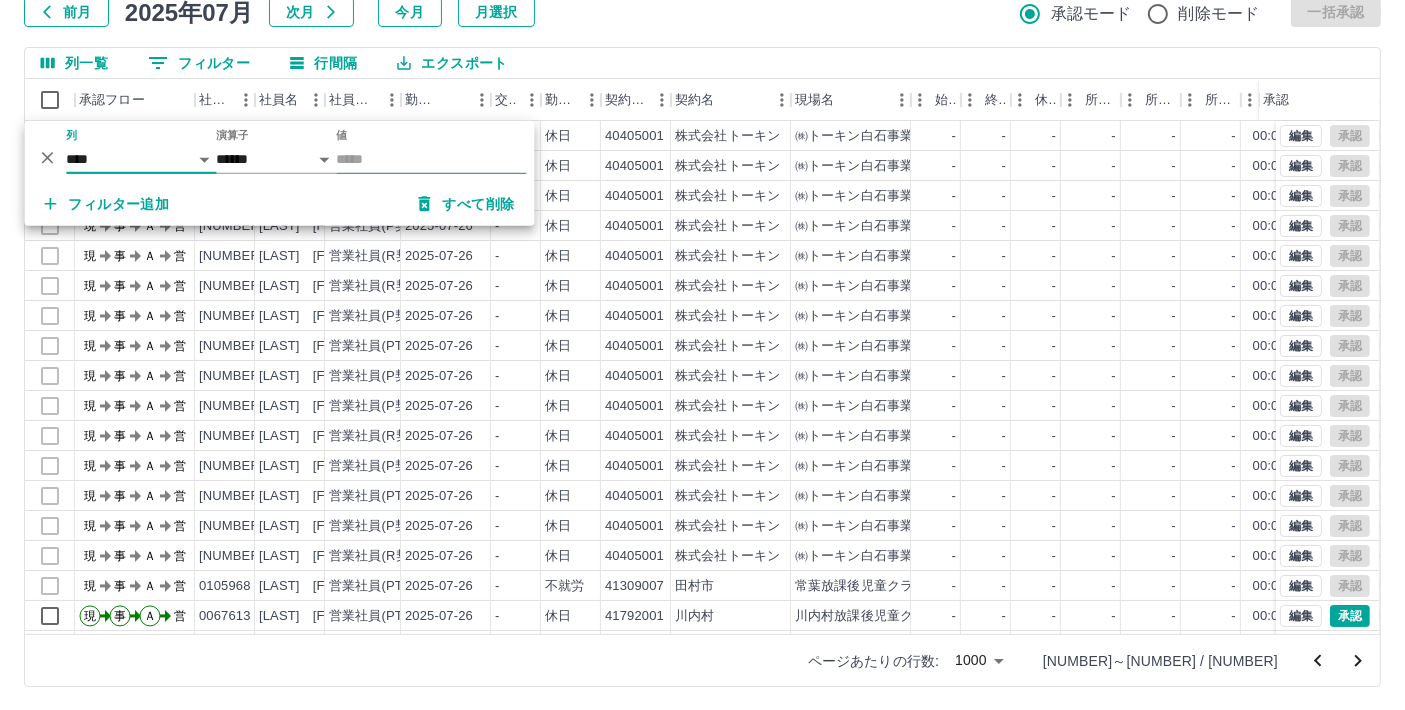 click on "値" at bounding box center [431, 159] 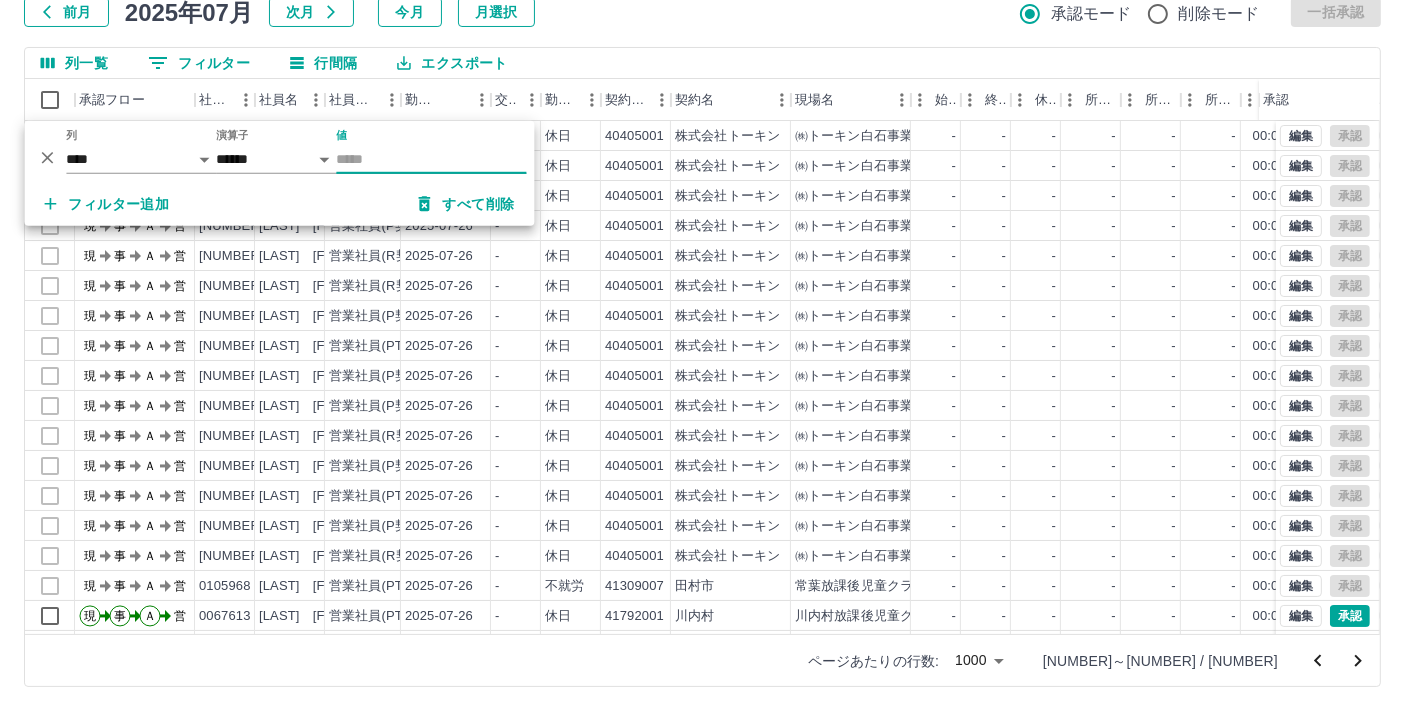 paste on "*******" 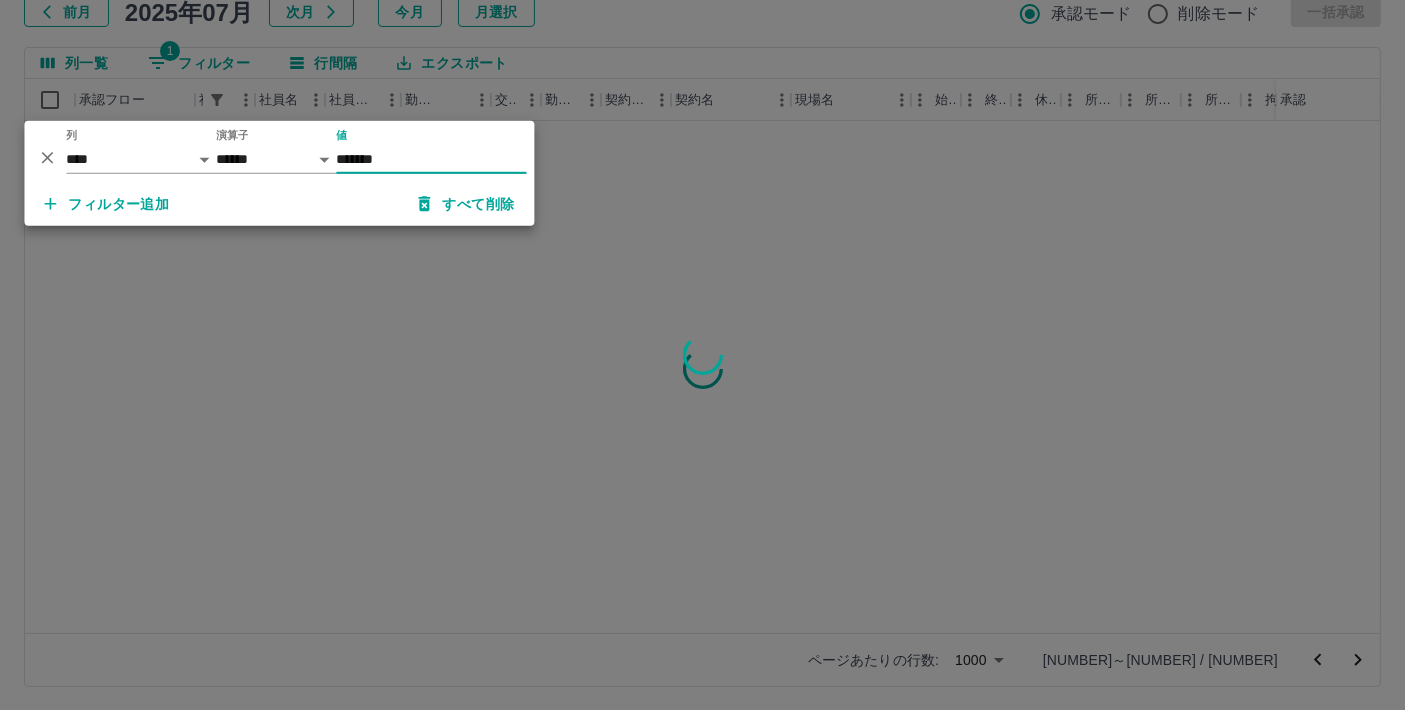 type on "*******" 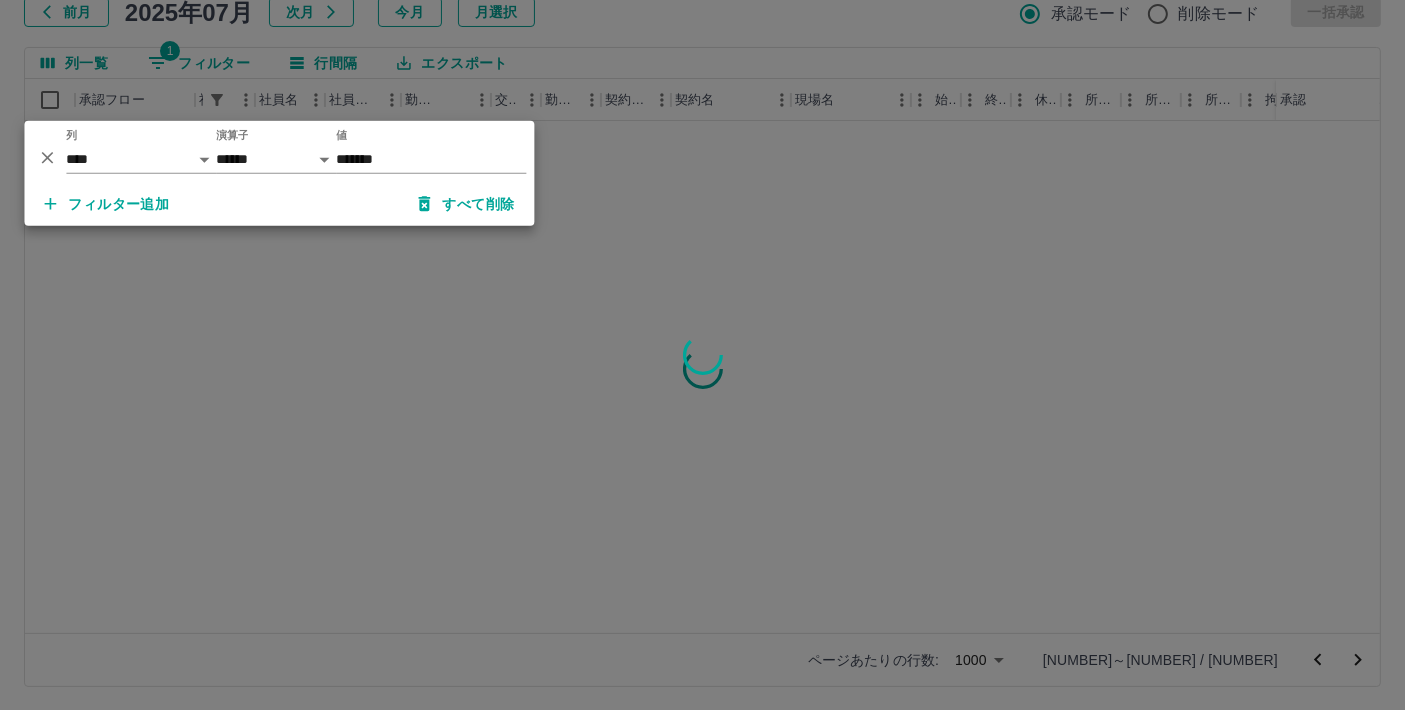 click at bounding box center [702, 355] 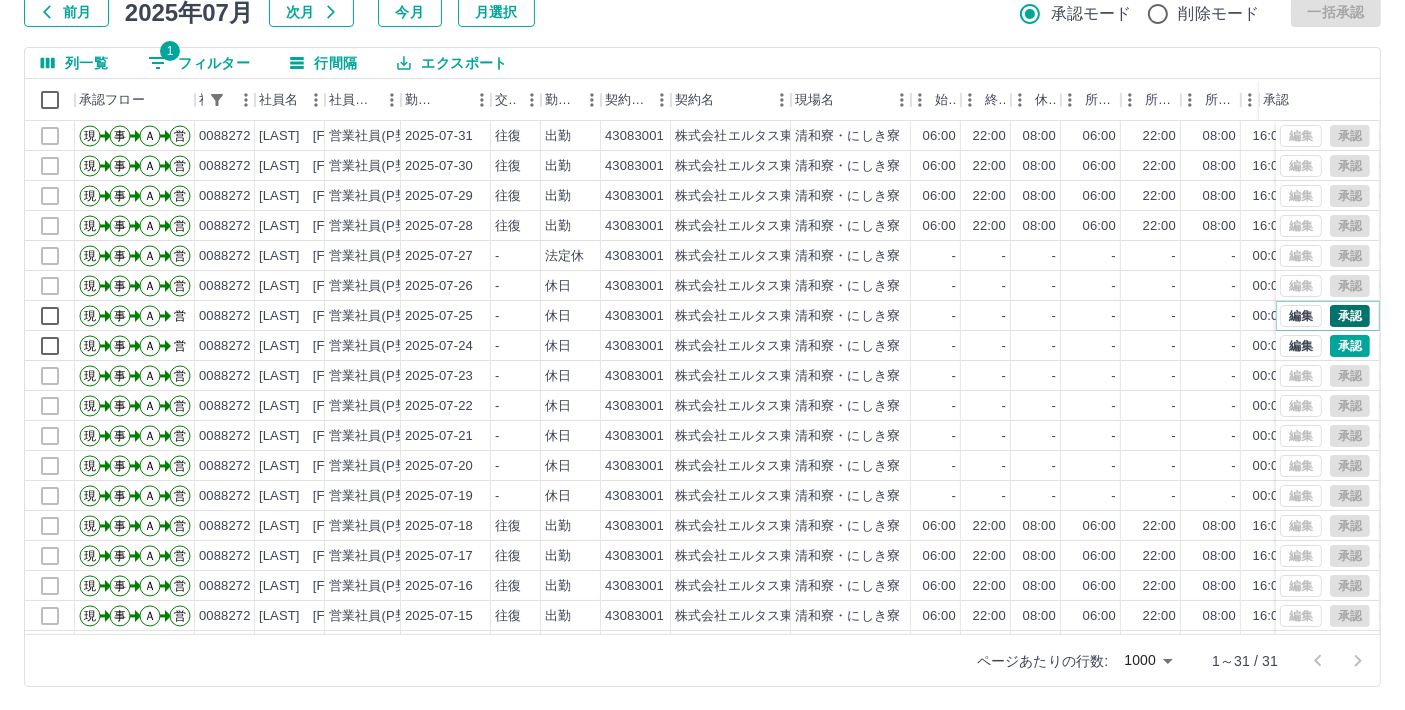 click on "承認" at bounding box center (1350, 316) 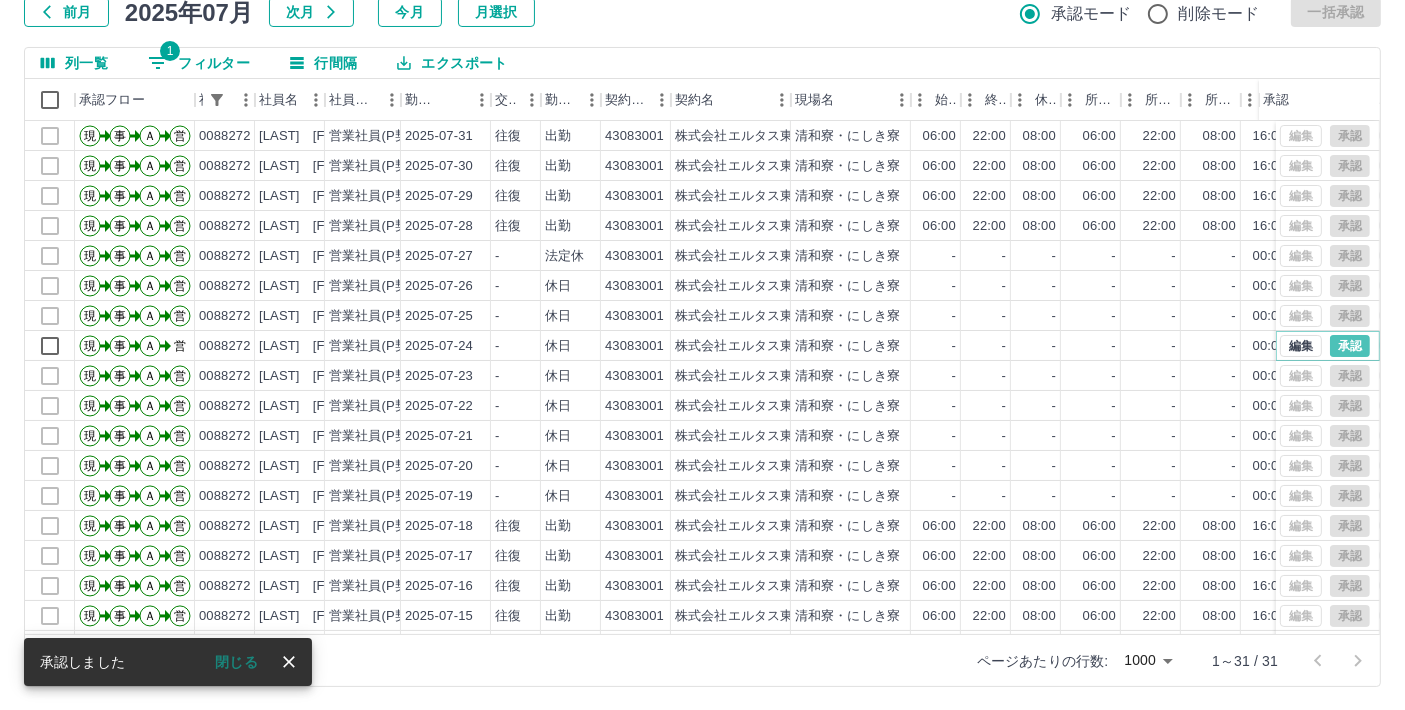 click on "承認" at bounding box center [1350, 346] 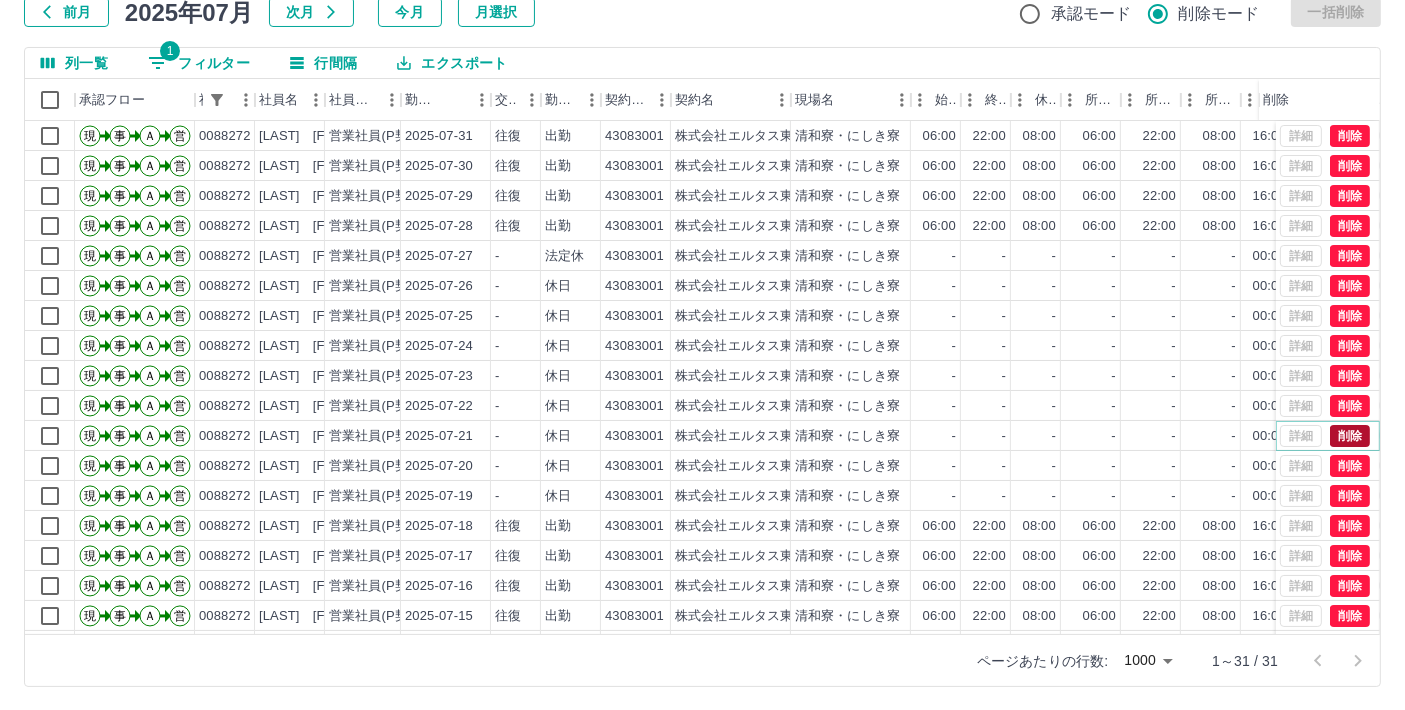 click on "削除" at bounding box center [1350, 436] 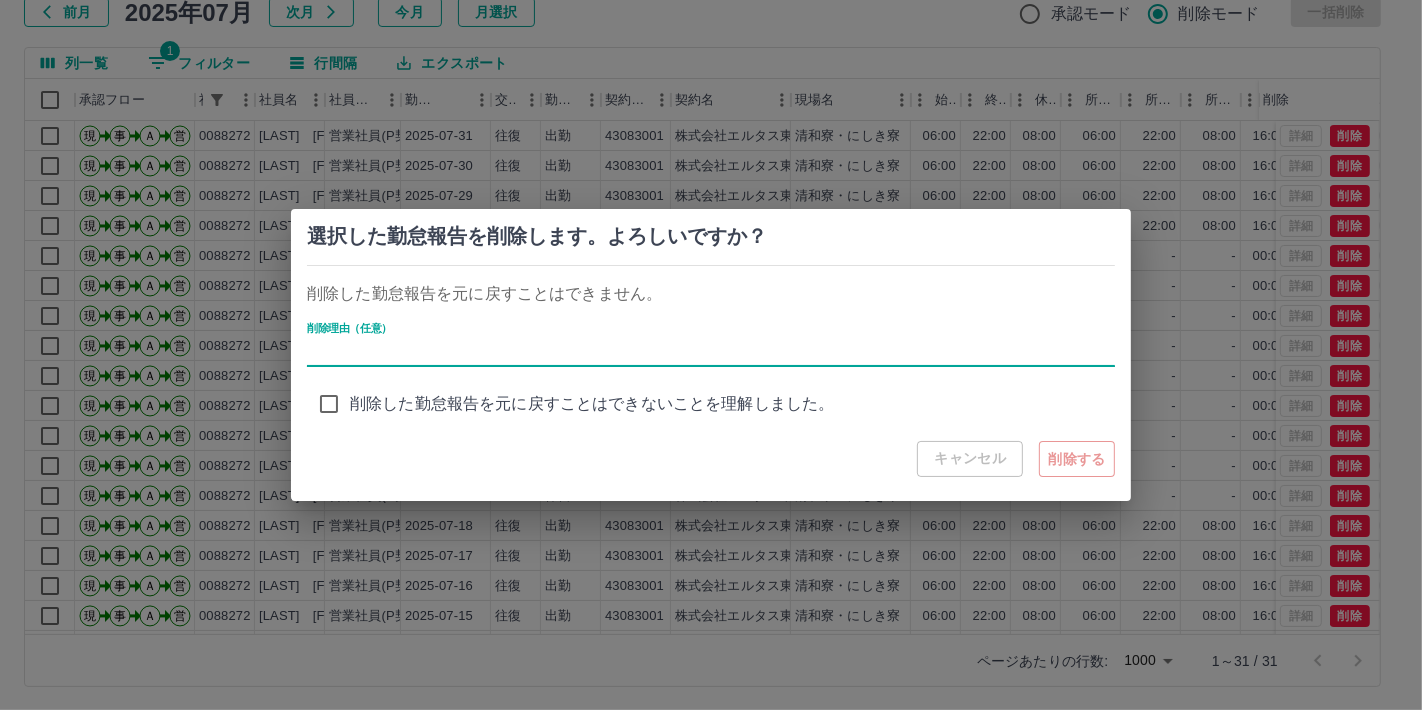 click on "削除理由（任意）" at bounding box center (711, 352) 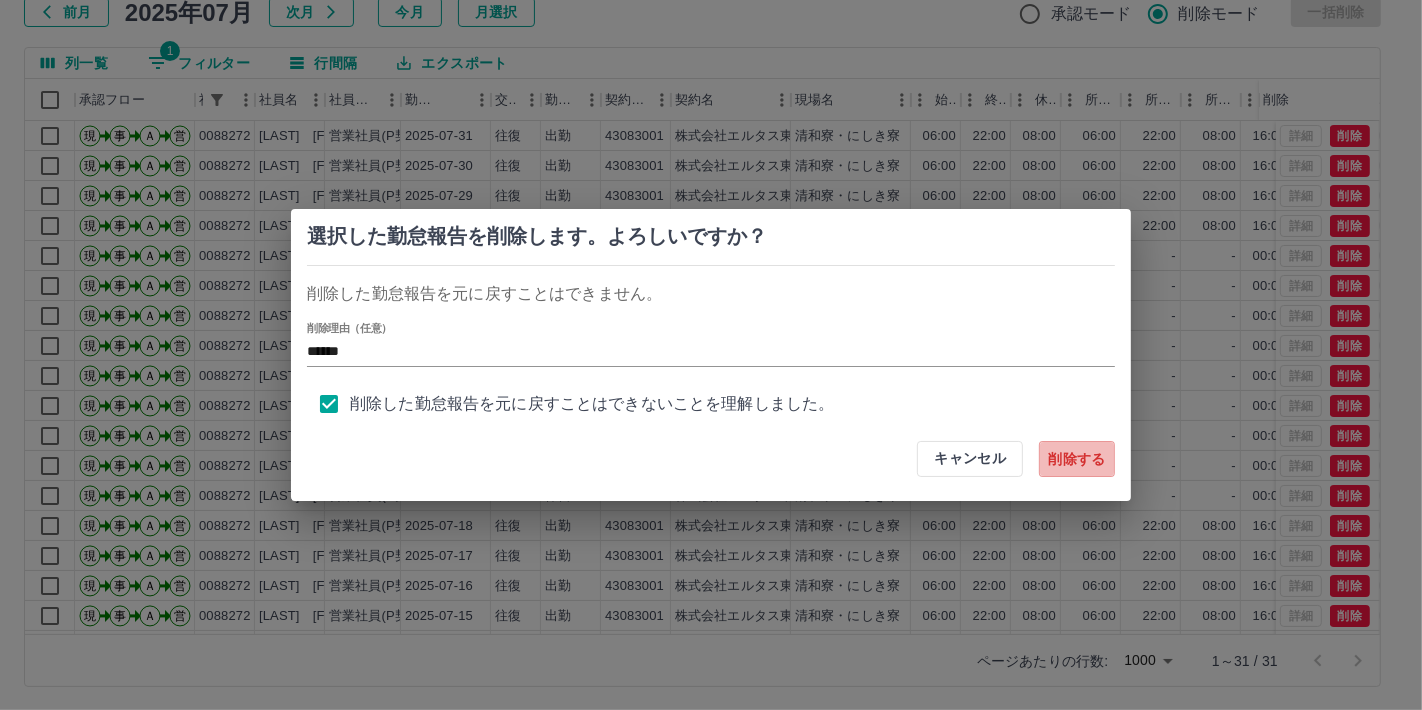 click on "削除する" at bounding box center (1077, 459) 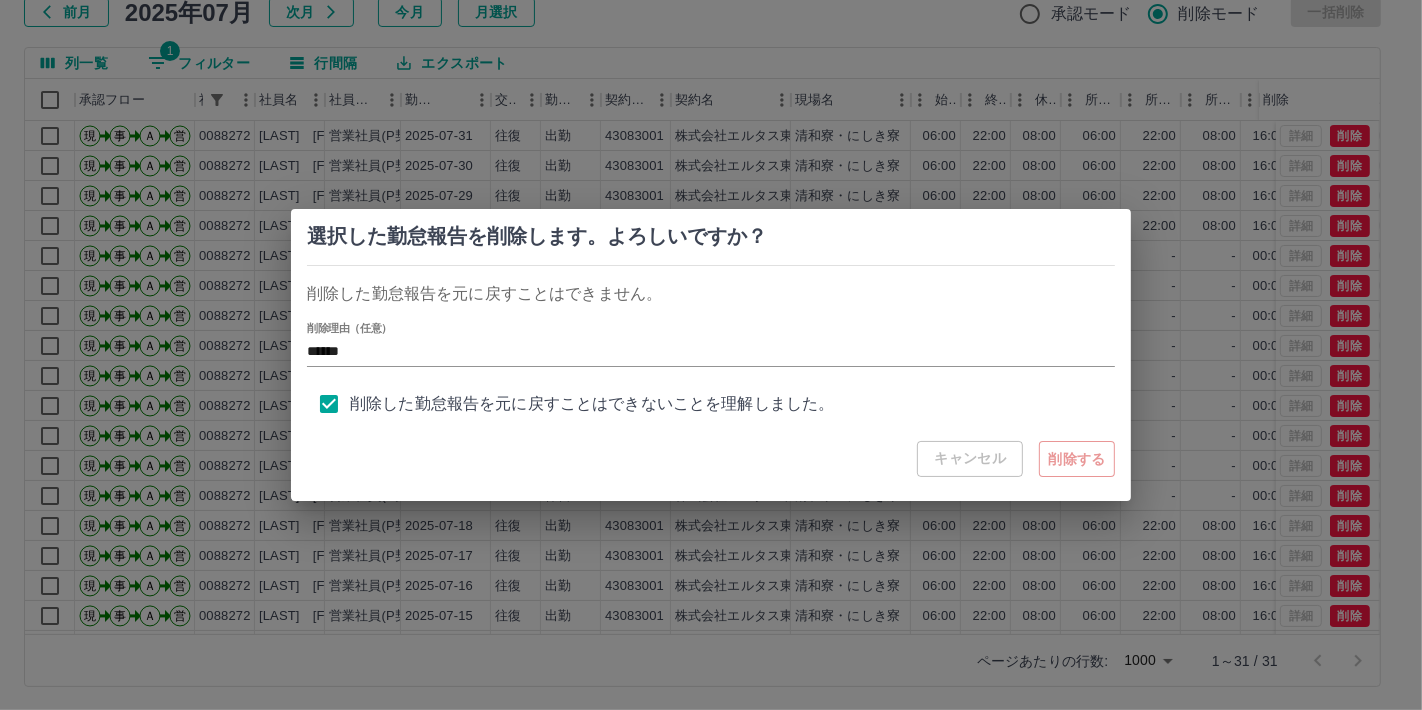 type 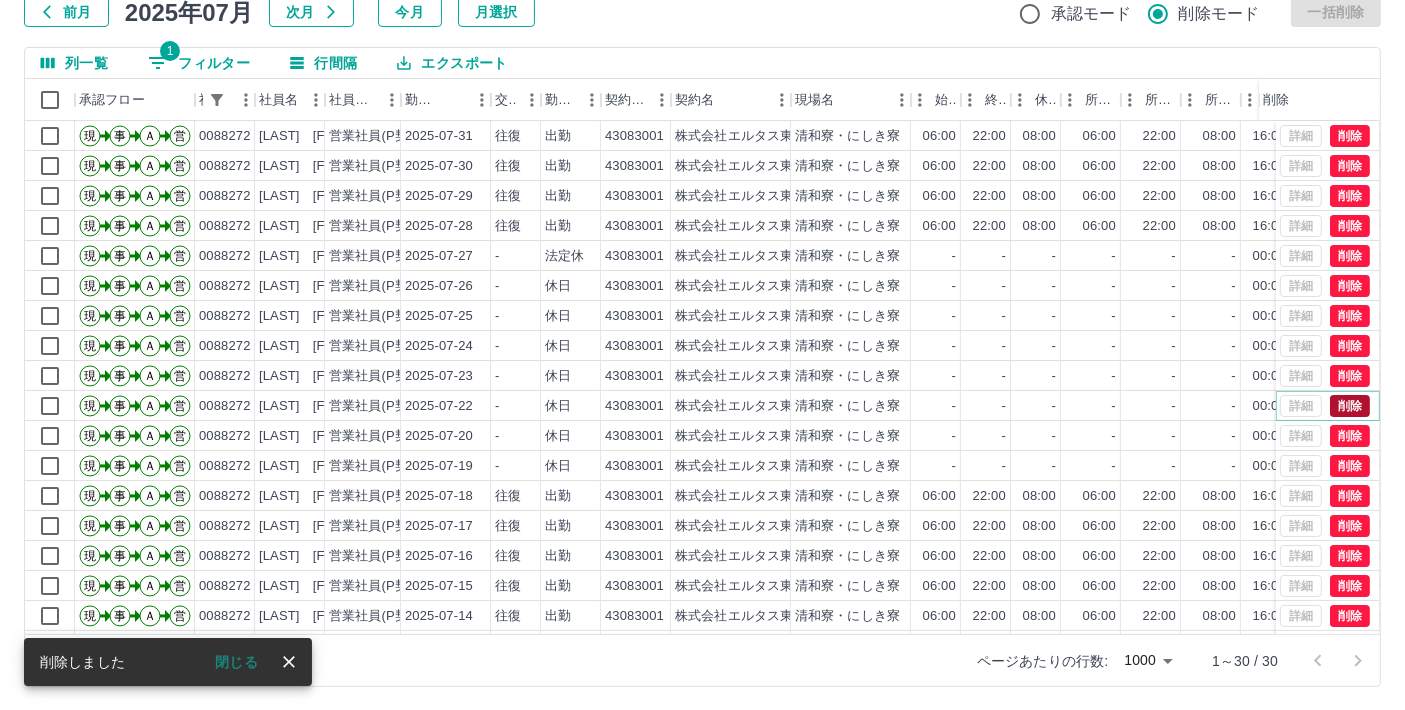 click on "削除" at bounding box center [1350, 406] 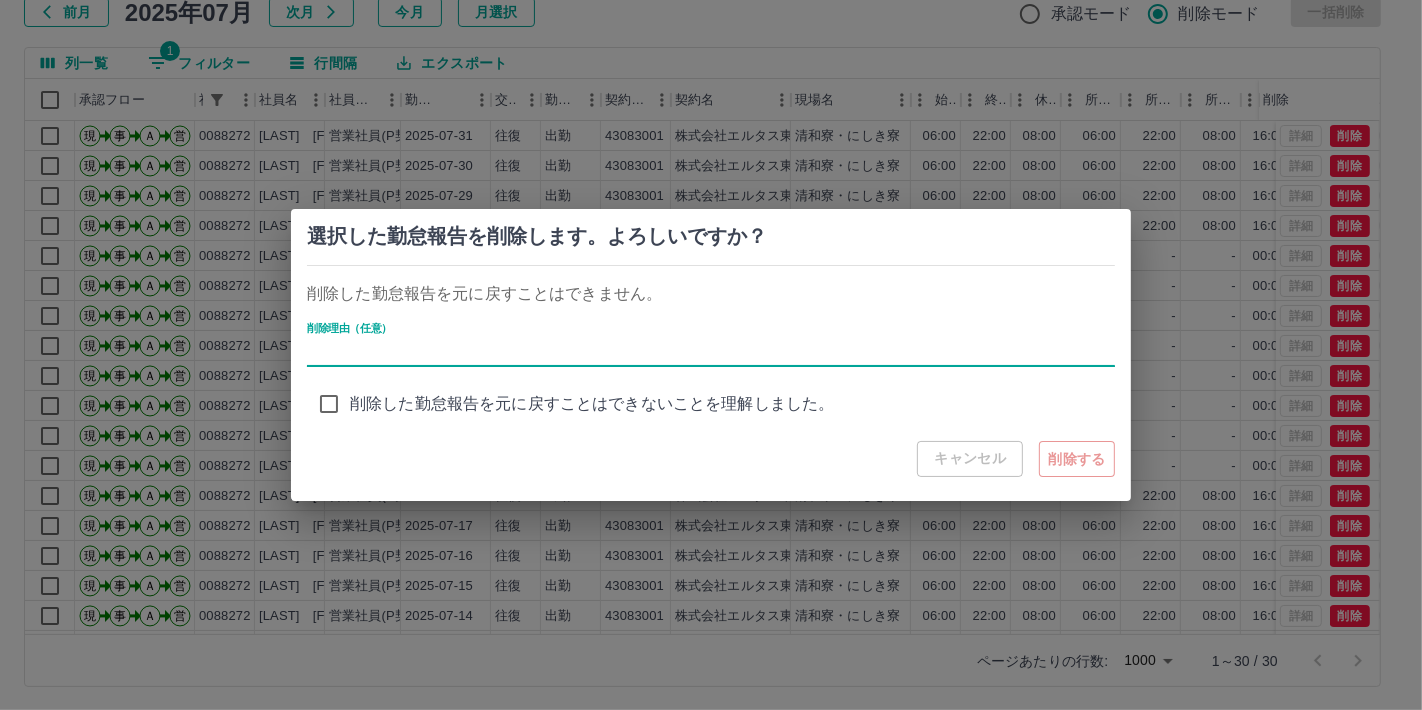 click on "削除理由（任意）" at bounding box center [711, 352] 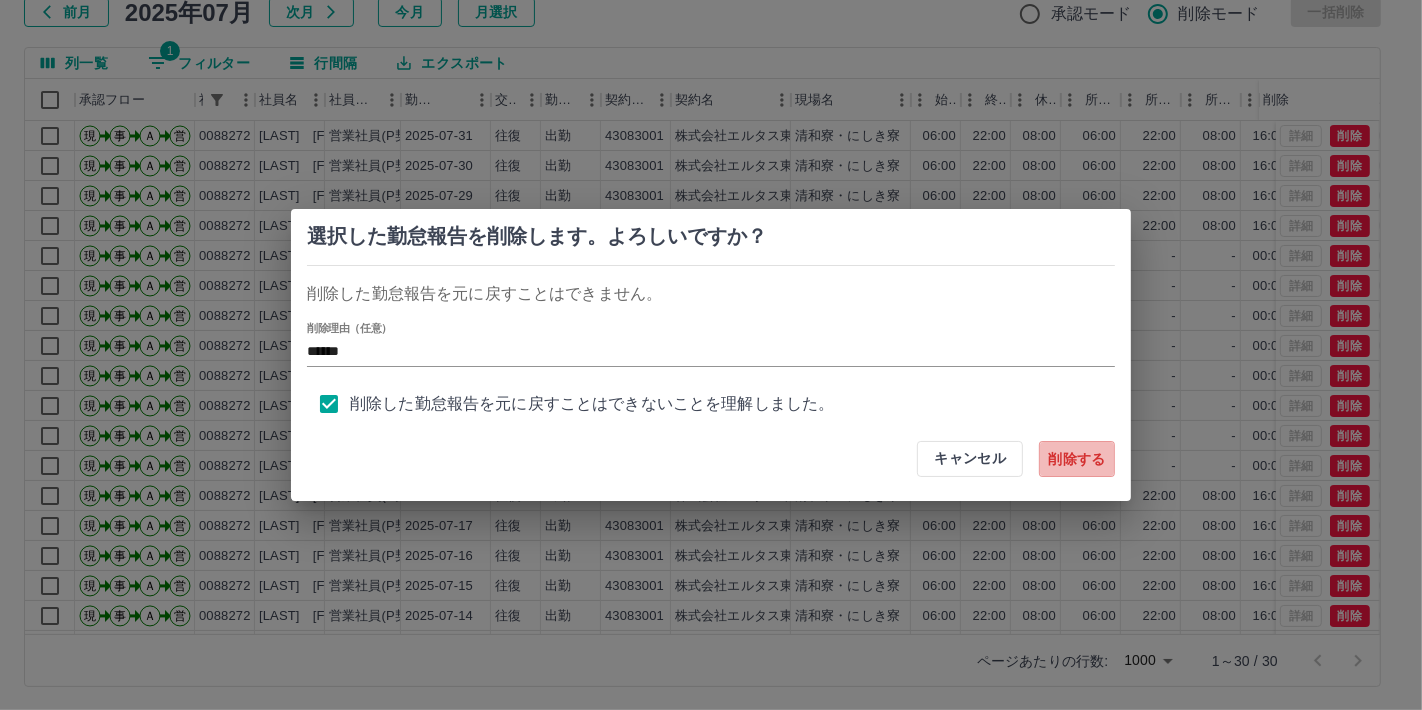 click on "削除する" at bounding box center [1077, 459] 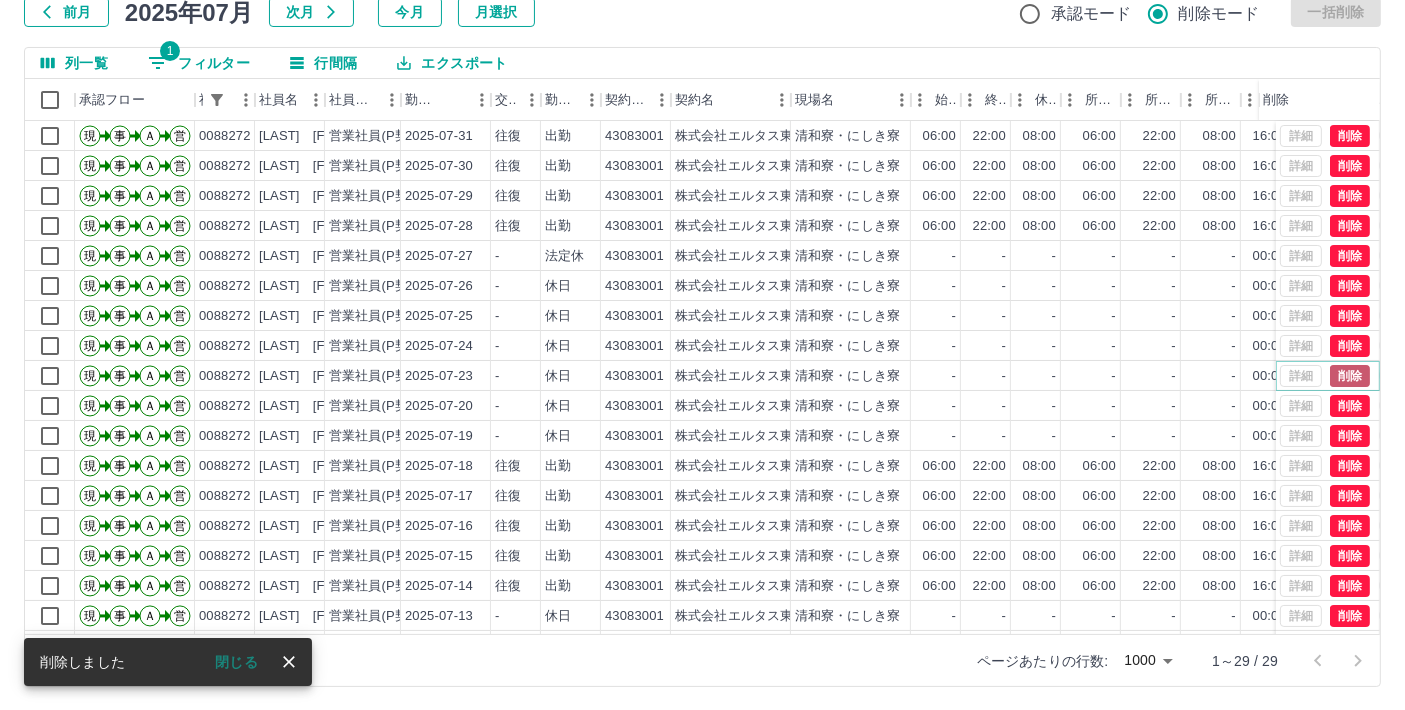 click on "削除" at bounding box center (1350, 376) 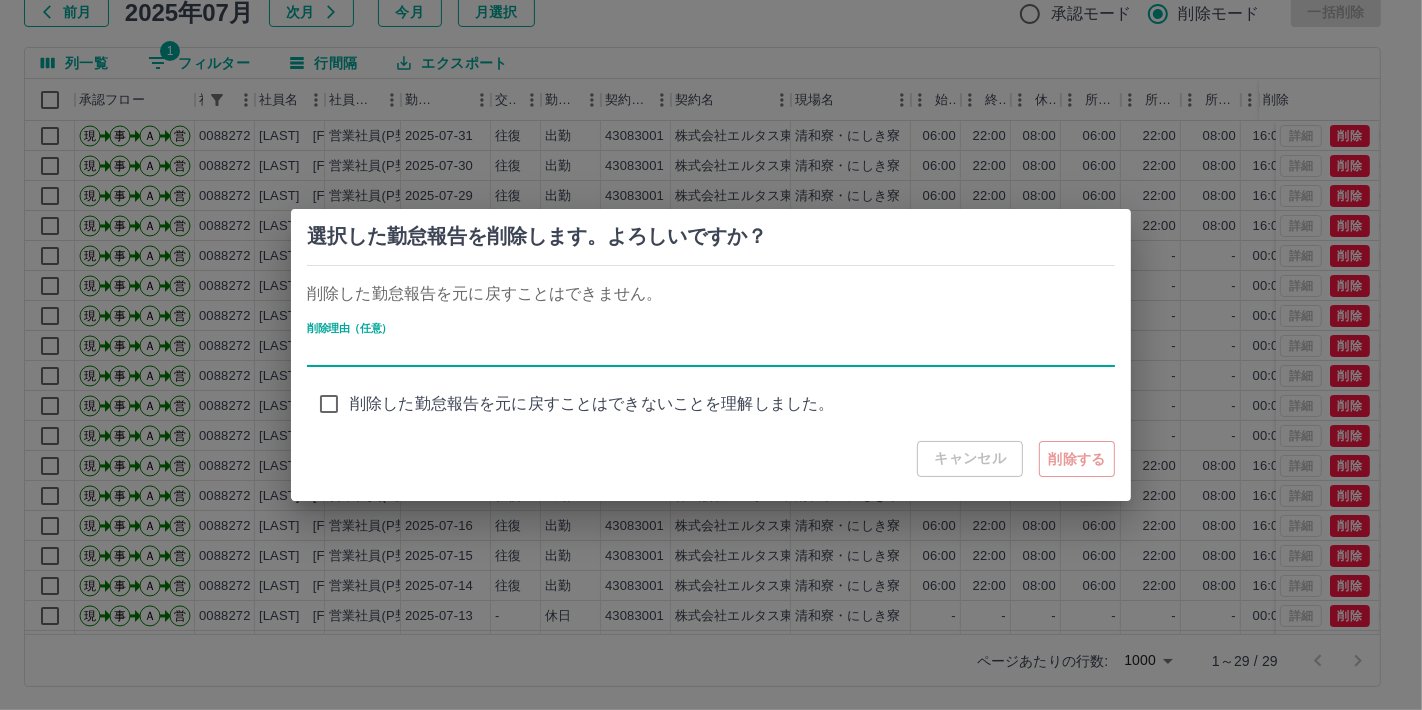 click on "削除理由（任意）" at bounding box center [711, 352] 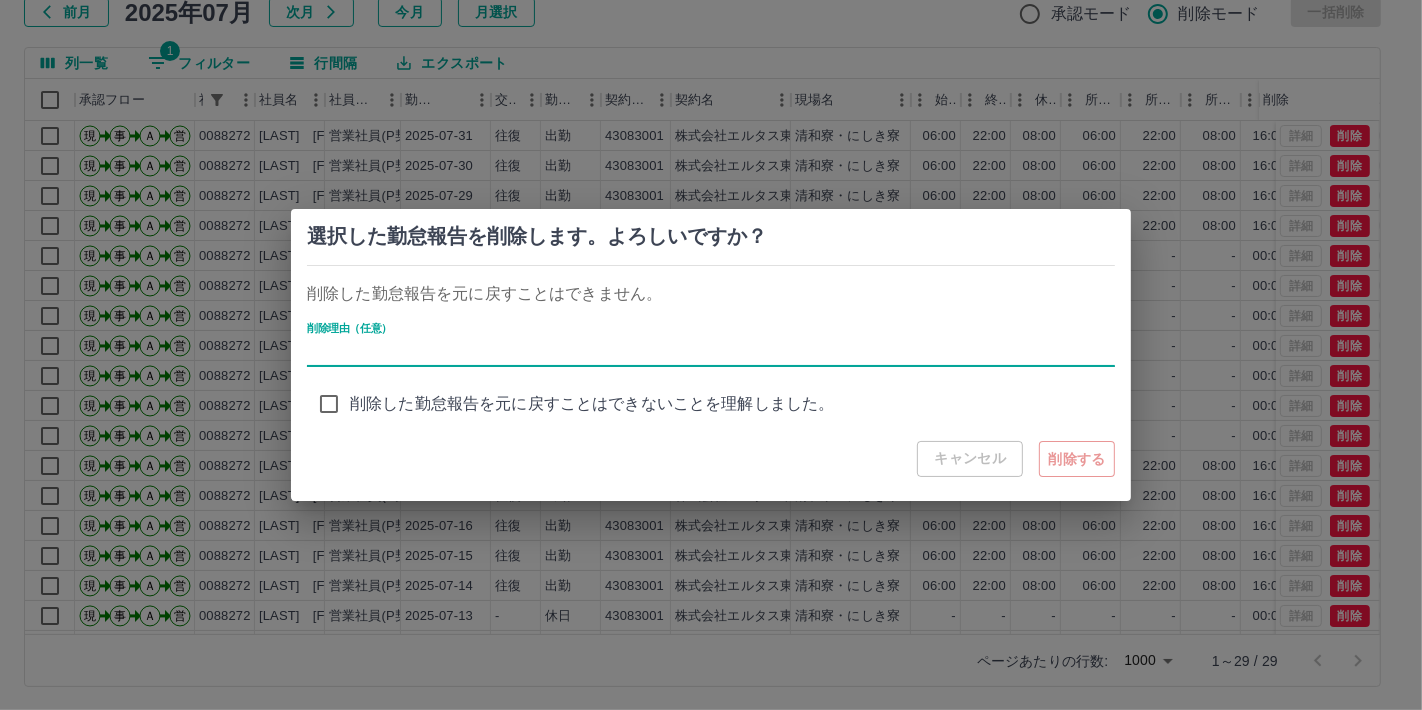 type on "******" 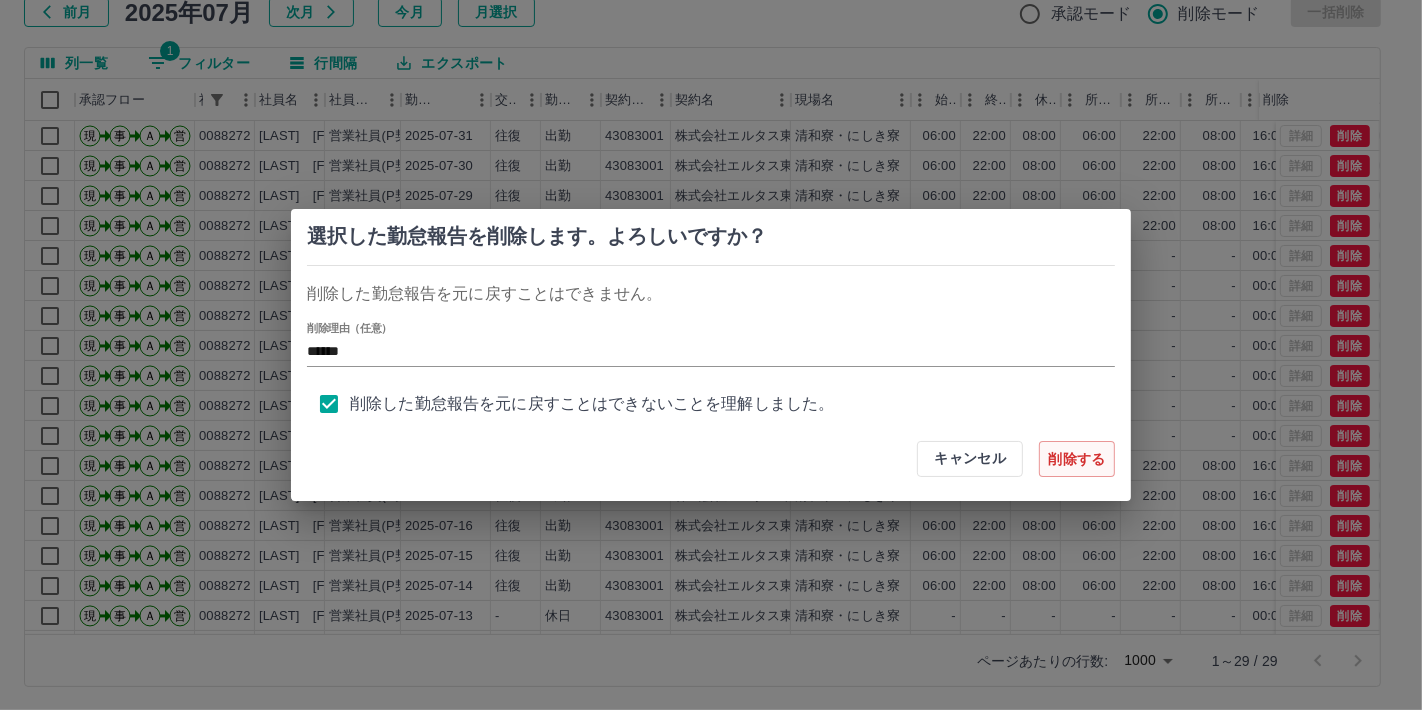 click on "削除する" at bounding box center (1077, 459) 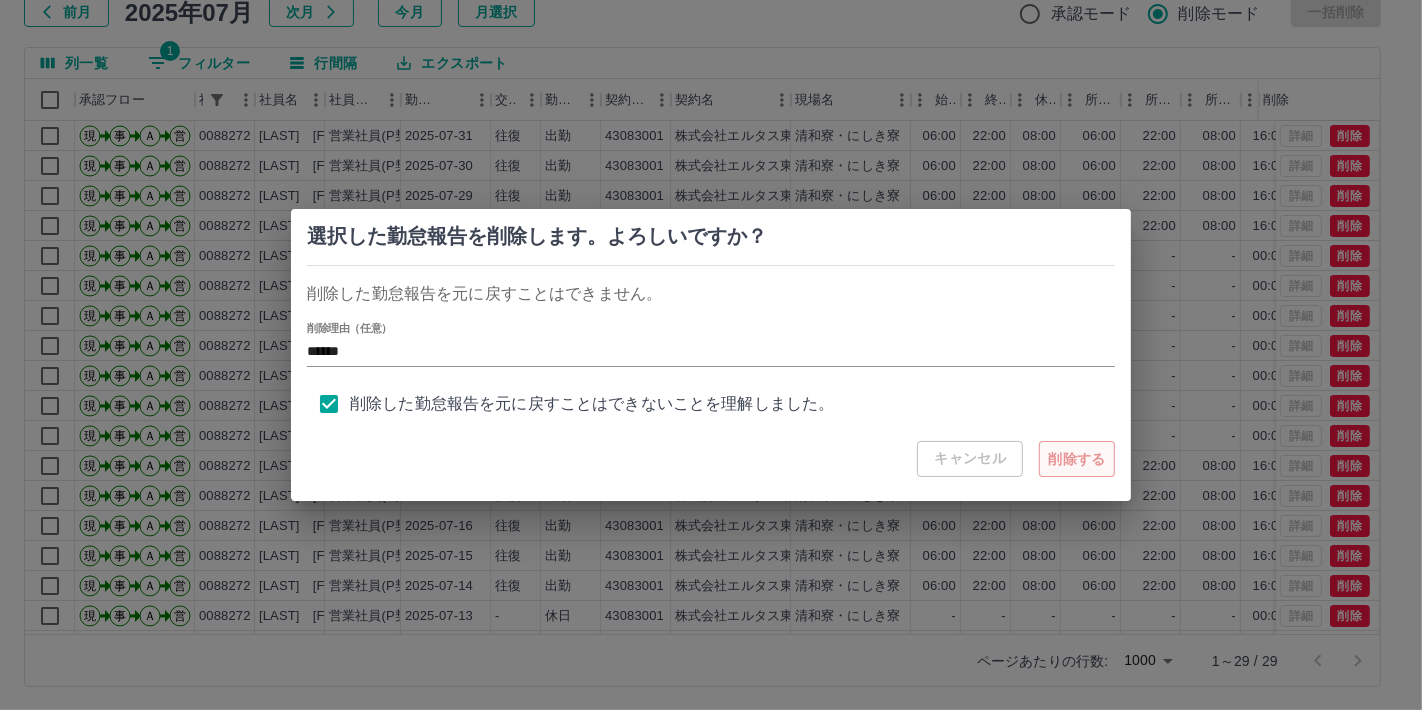 type 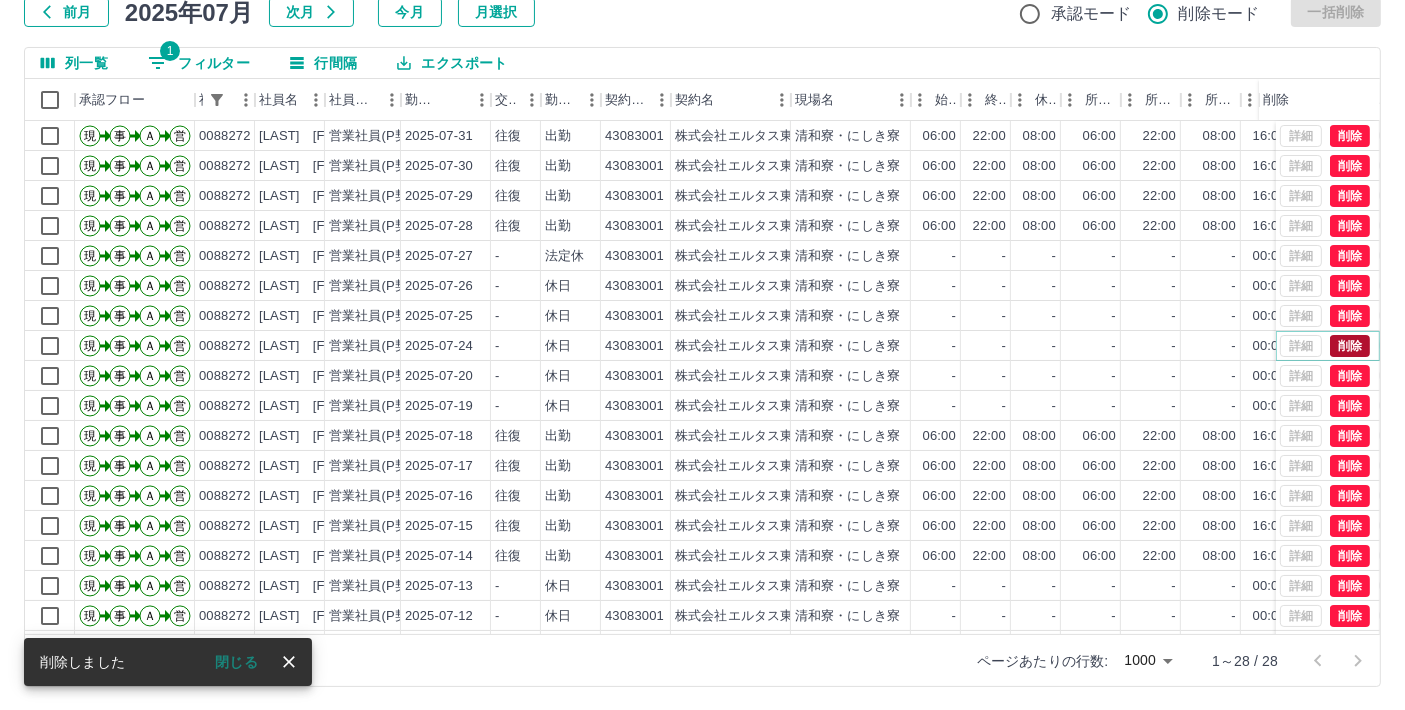 click on "削除" at bounding box center (1350, 346) 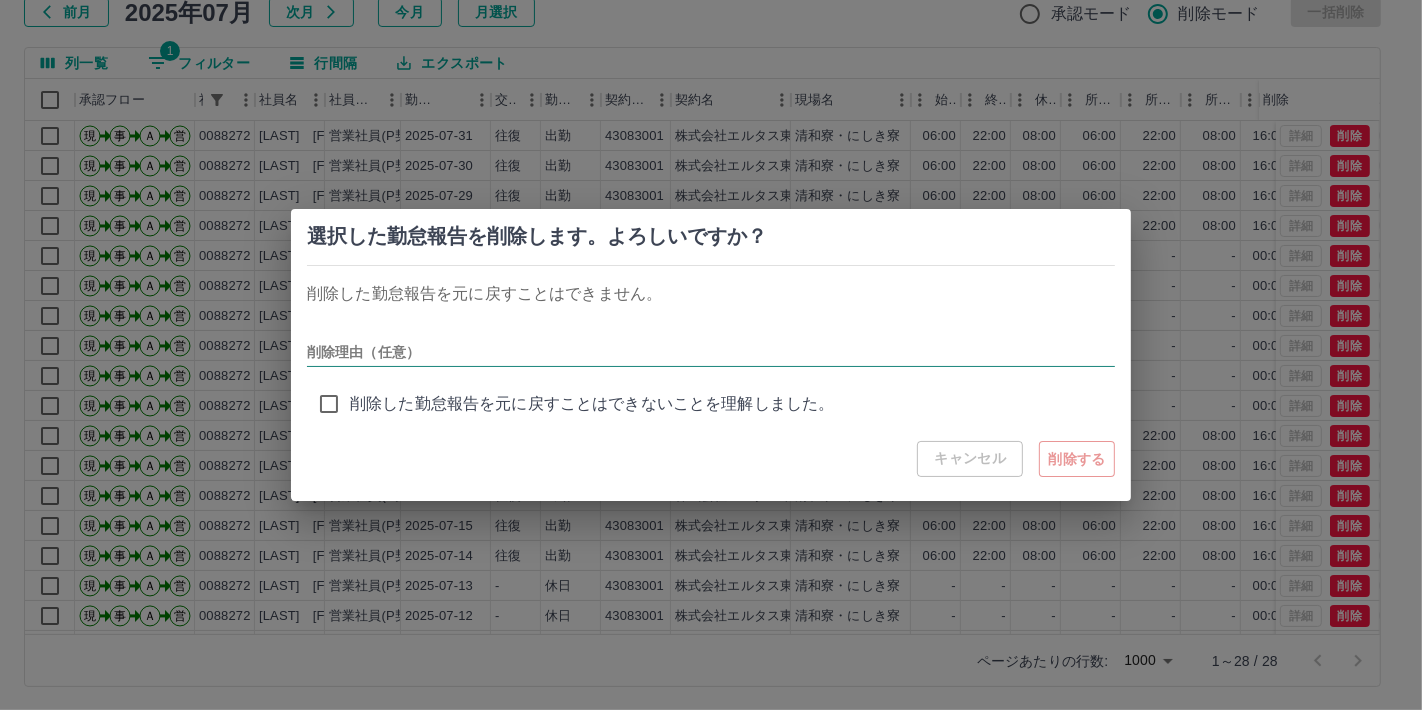 click on "削除理由（任意）" at bounding box center (711, 352) 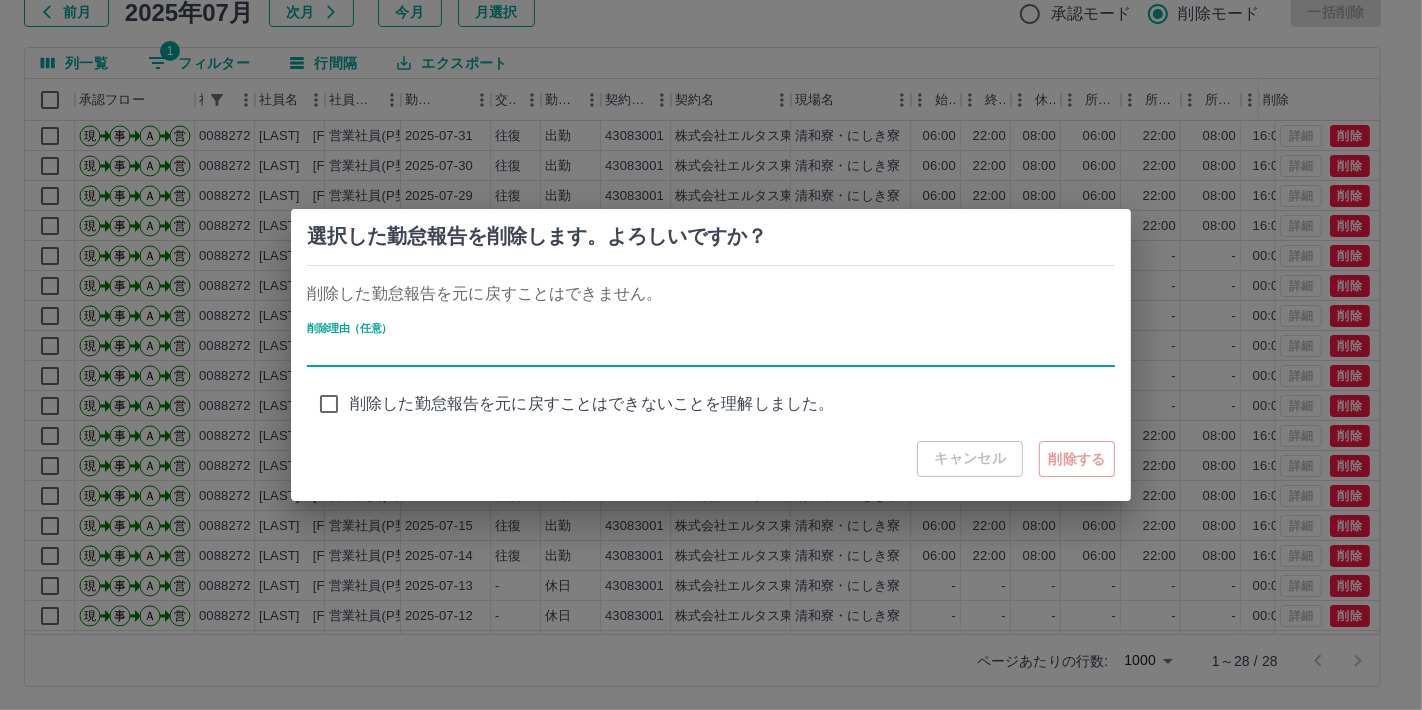 type on "******" 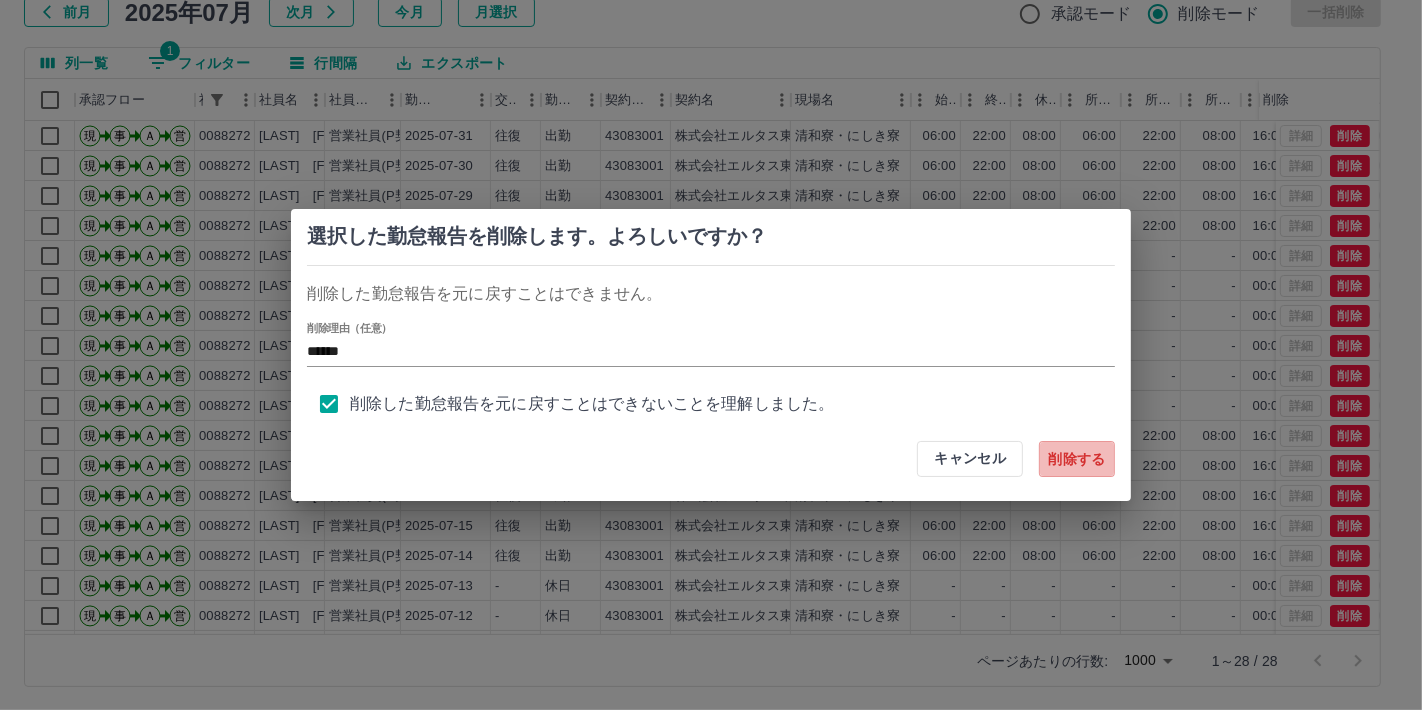 click on "削除する" at bounding box center [1077, 459] 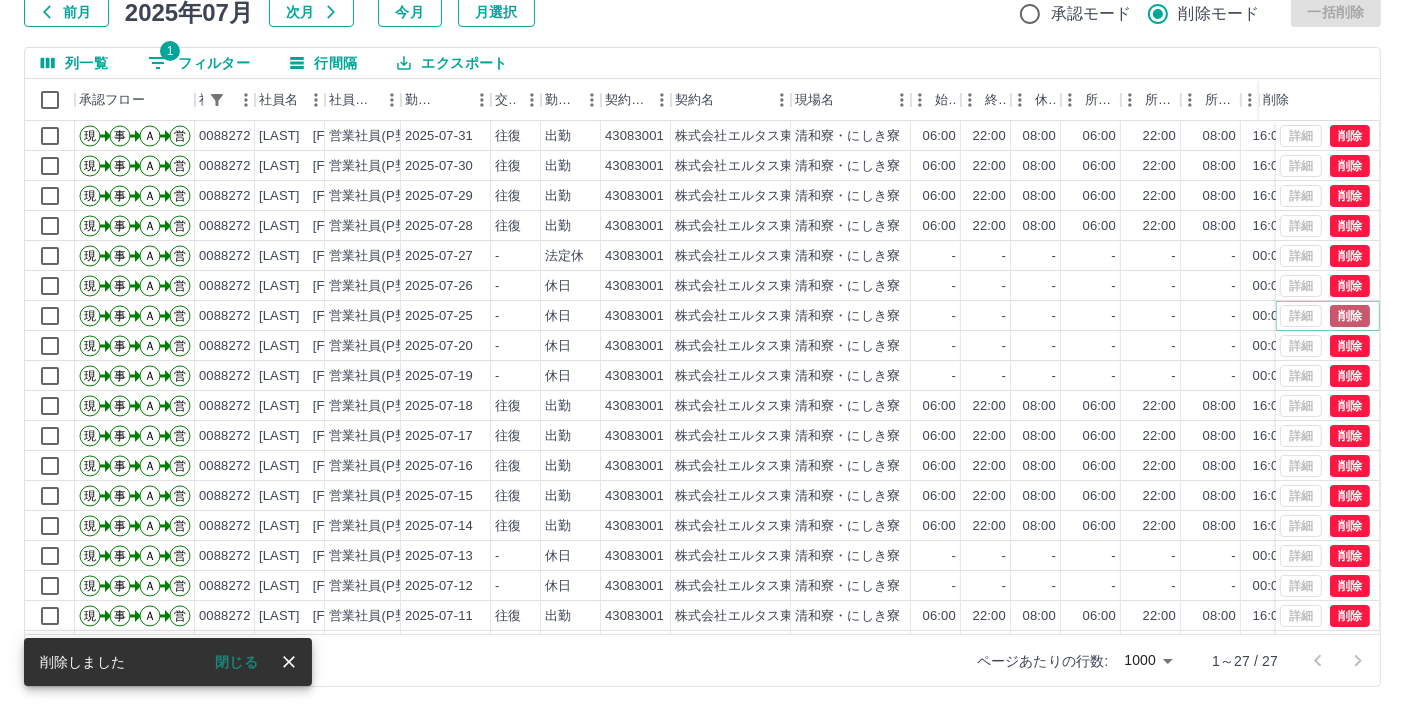 click on "削除" at bounding box center [1350, 316] 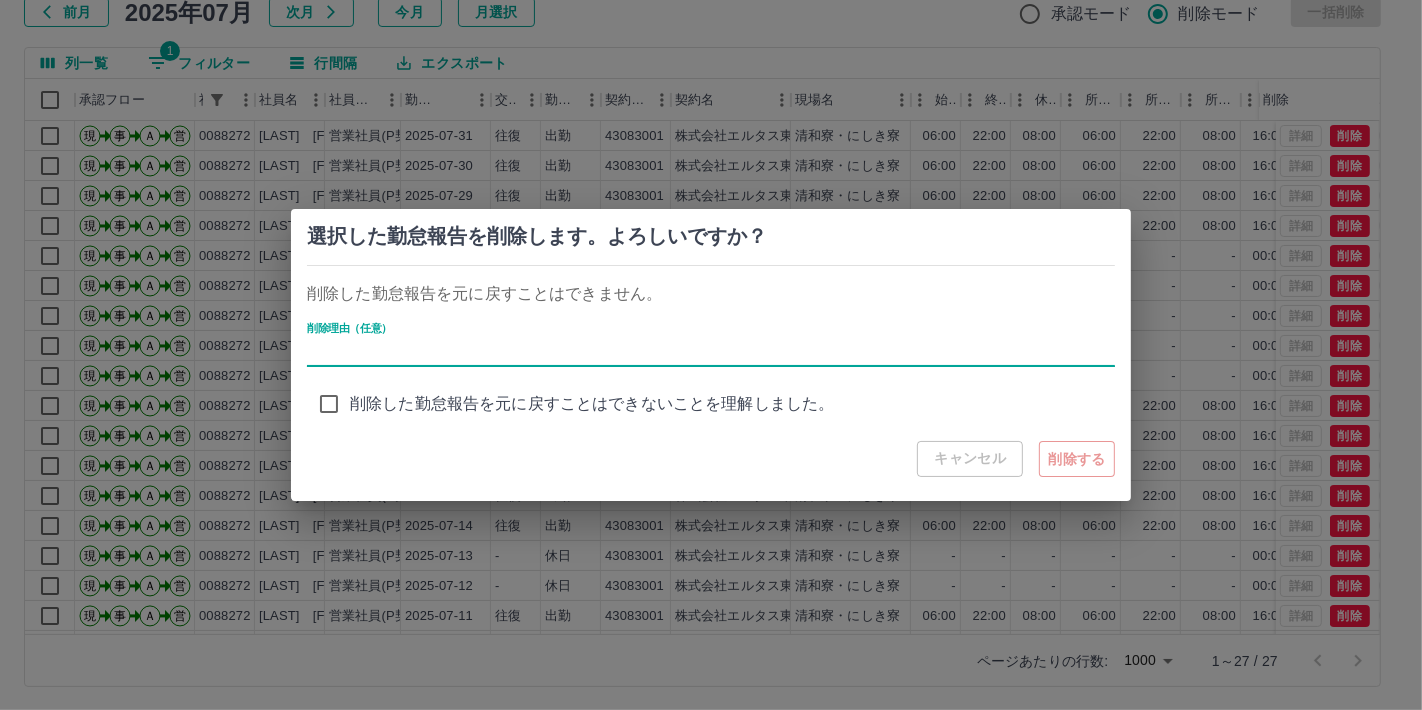 click on "削除理由（任意）" at bounding box center (711, 352) 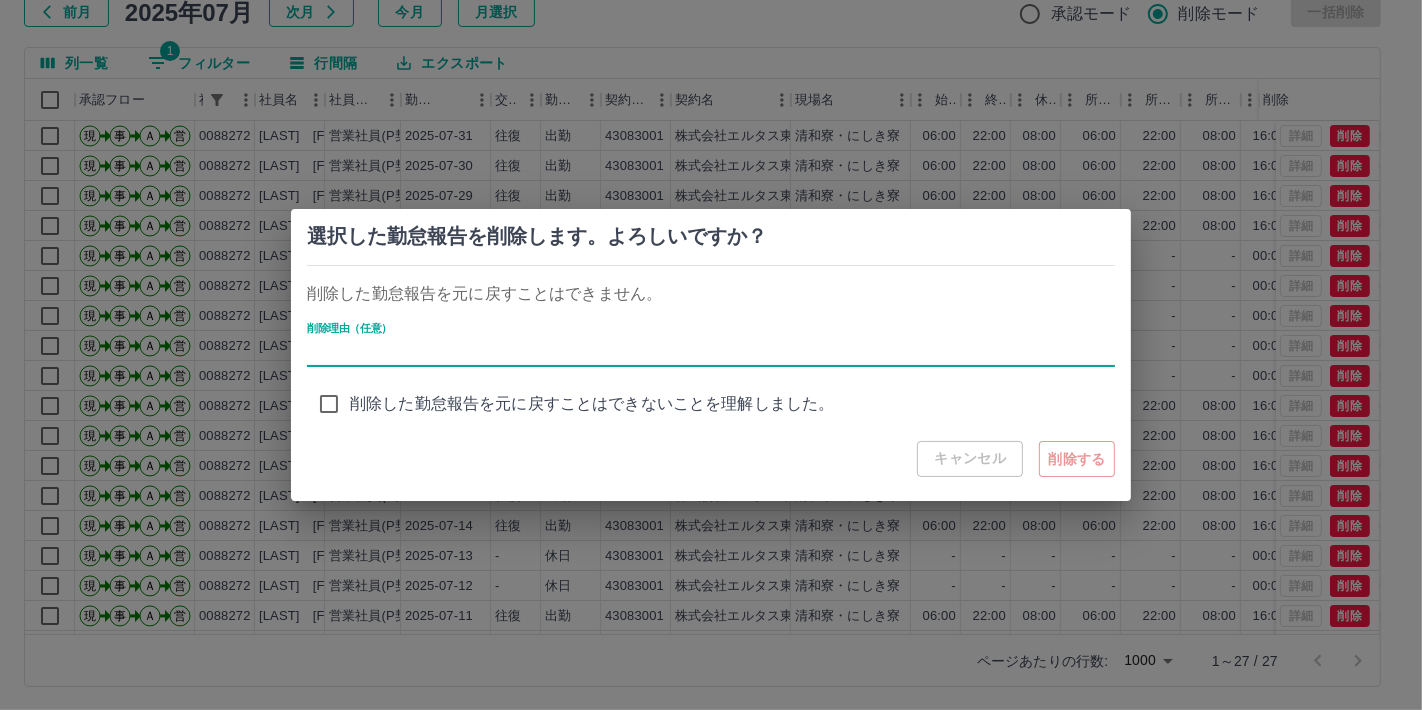 type on "******" 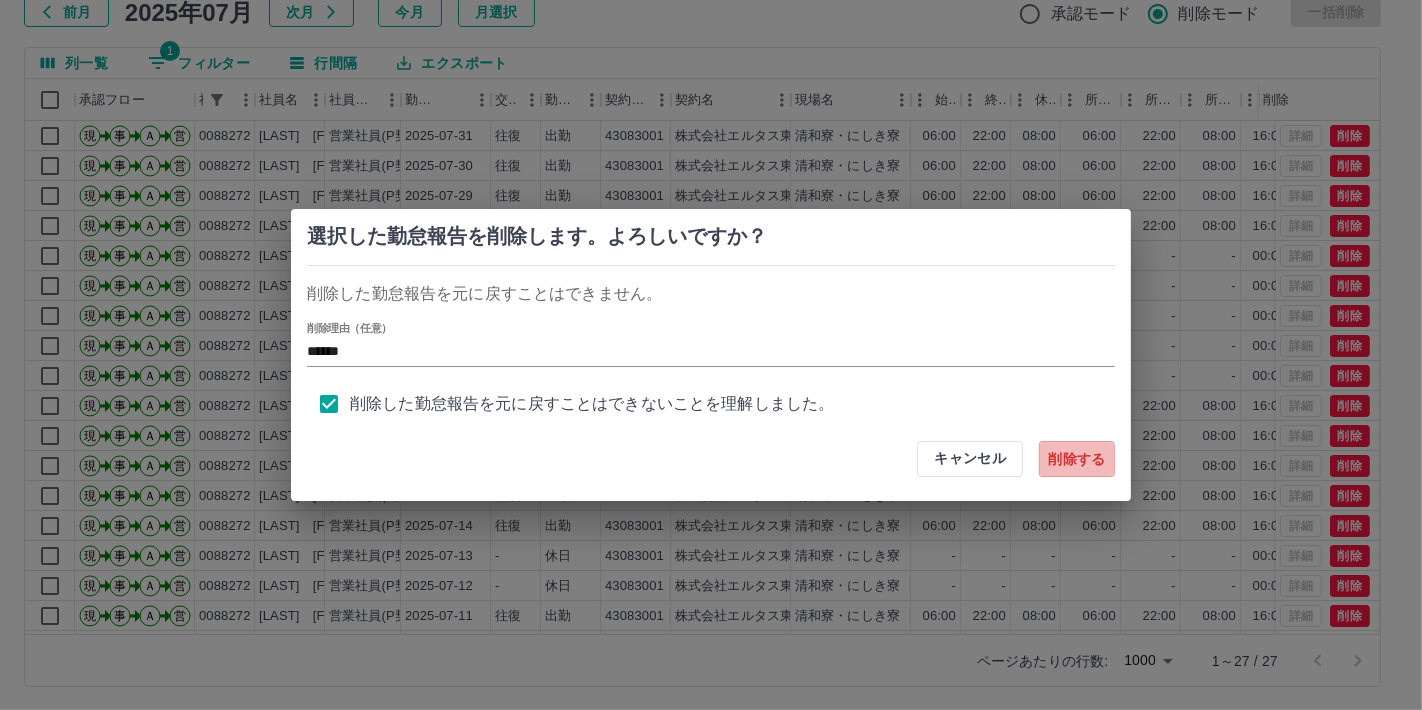 click on "削除する" at bounding box center (1077, 459) 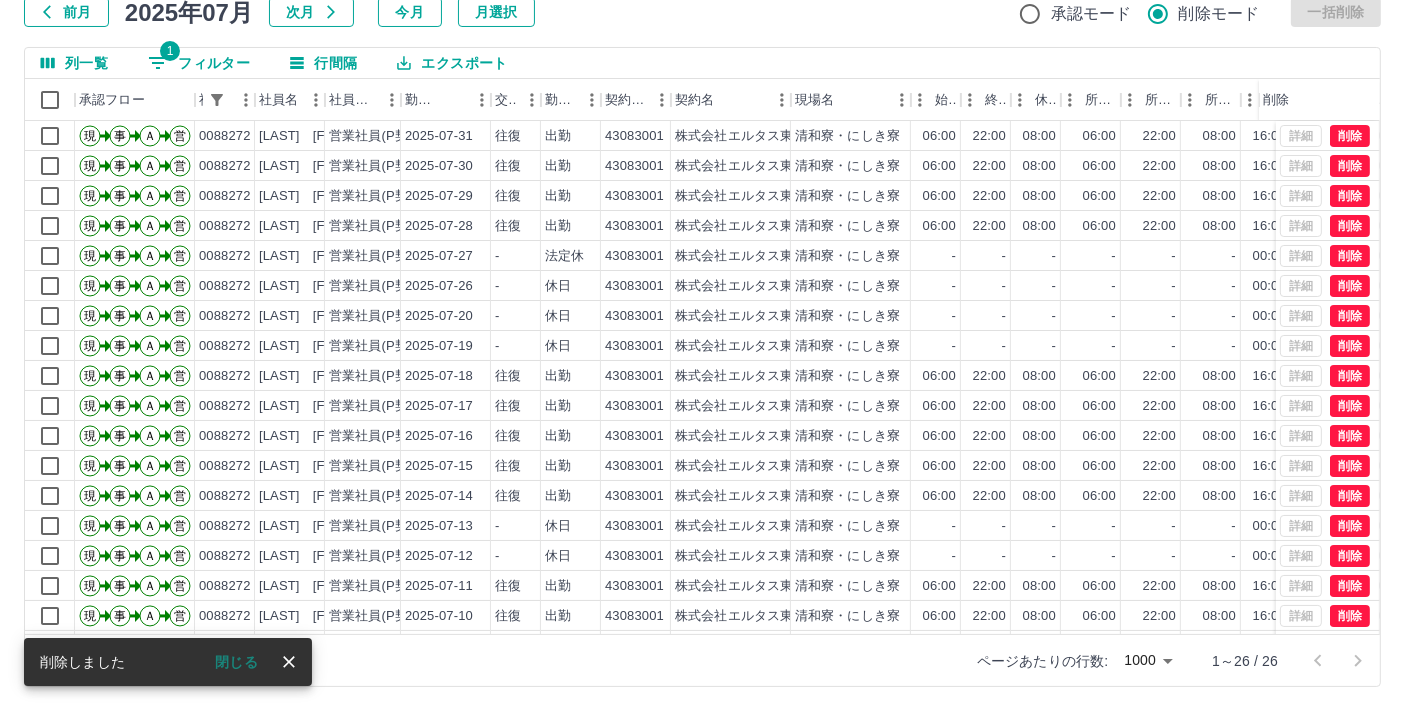 click on "1 フィルター" at bounding box center [199, 63] 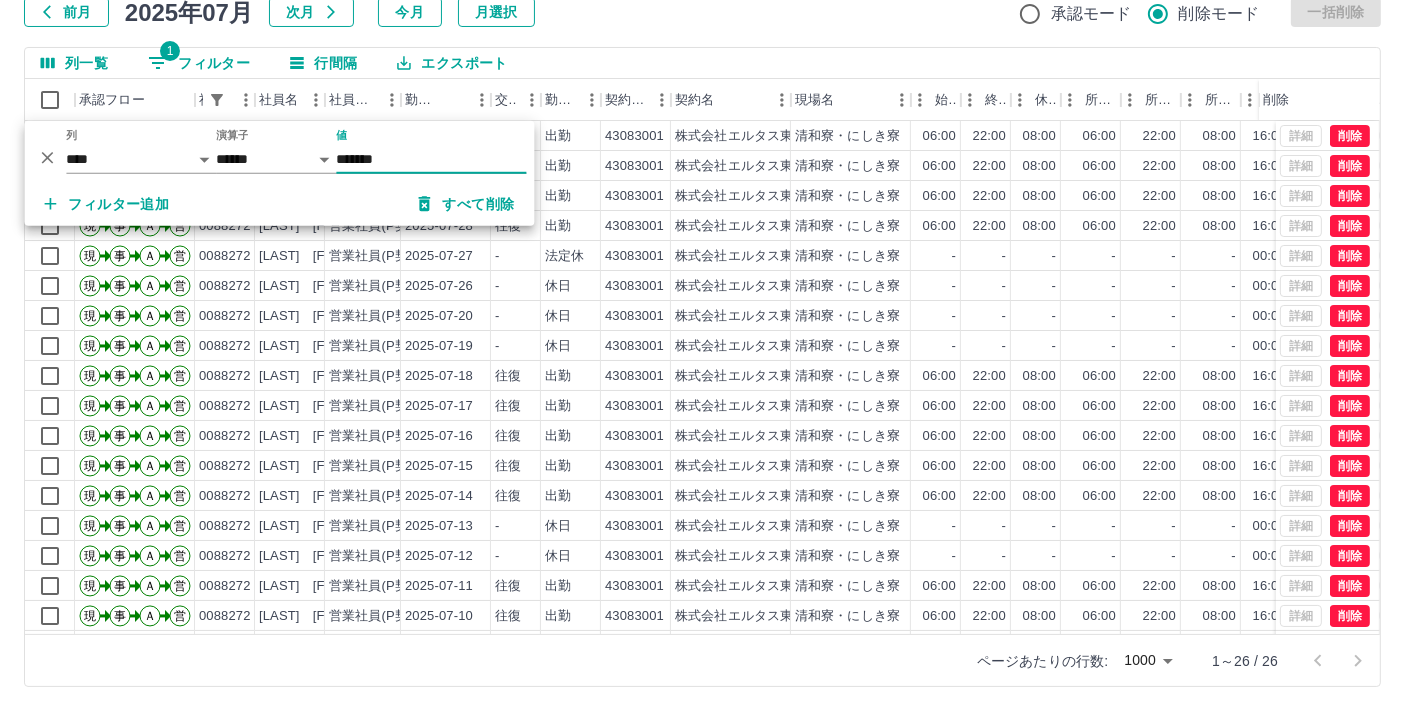 drag, startPoint x: 399, startPoint y: 164, endPoint x: 322, endPoint y: 158, distance: 77.23341 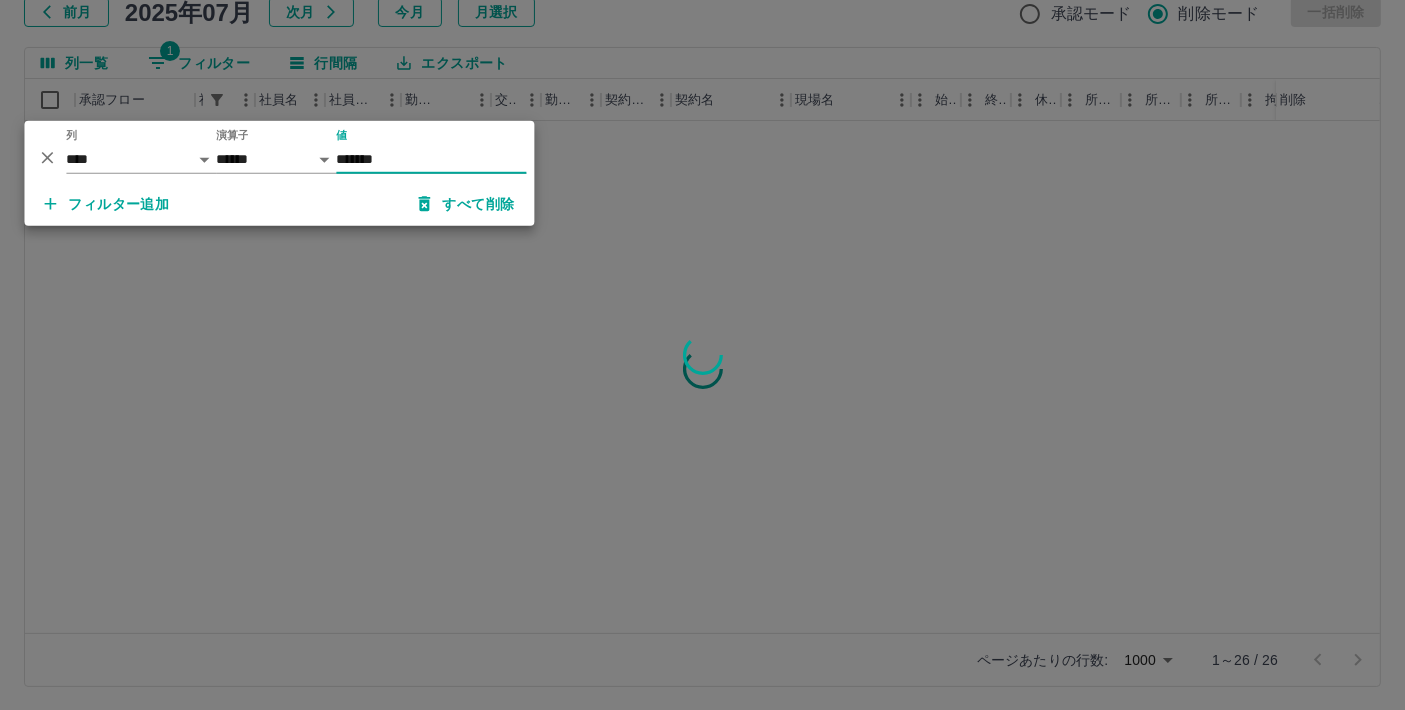 type on "*******" 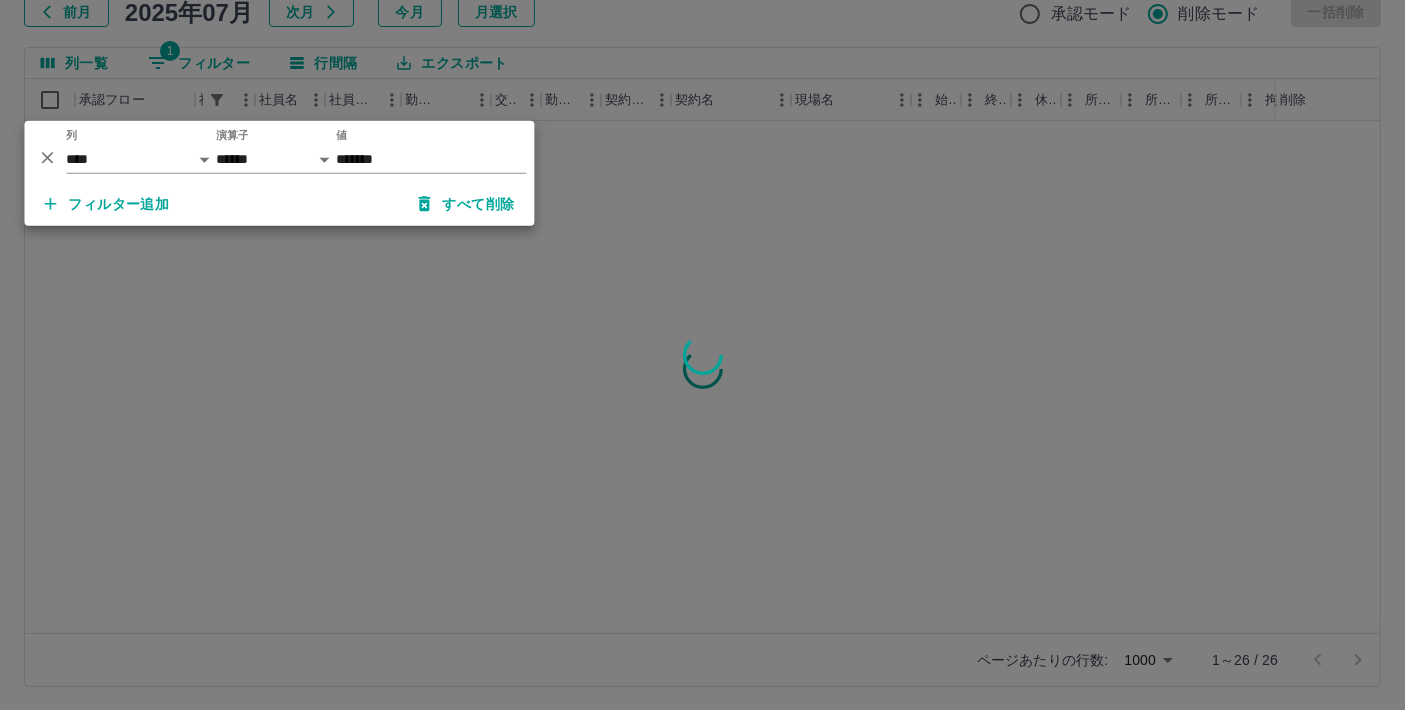click at bounding box center [702, 355] 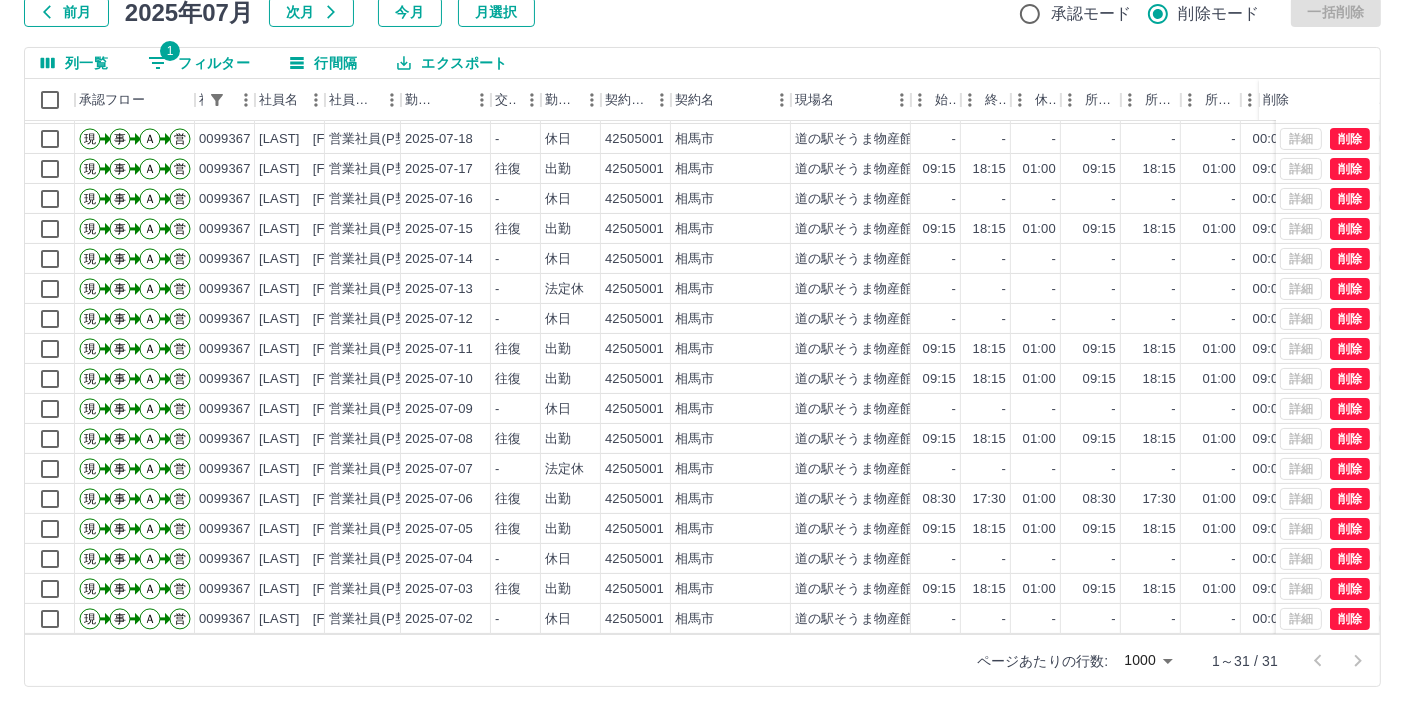 scroll, scrollTop: 432, scrollLeft: 0, axis: vertical 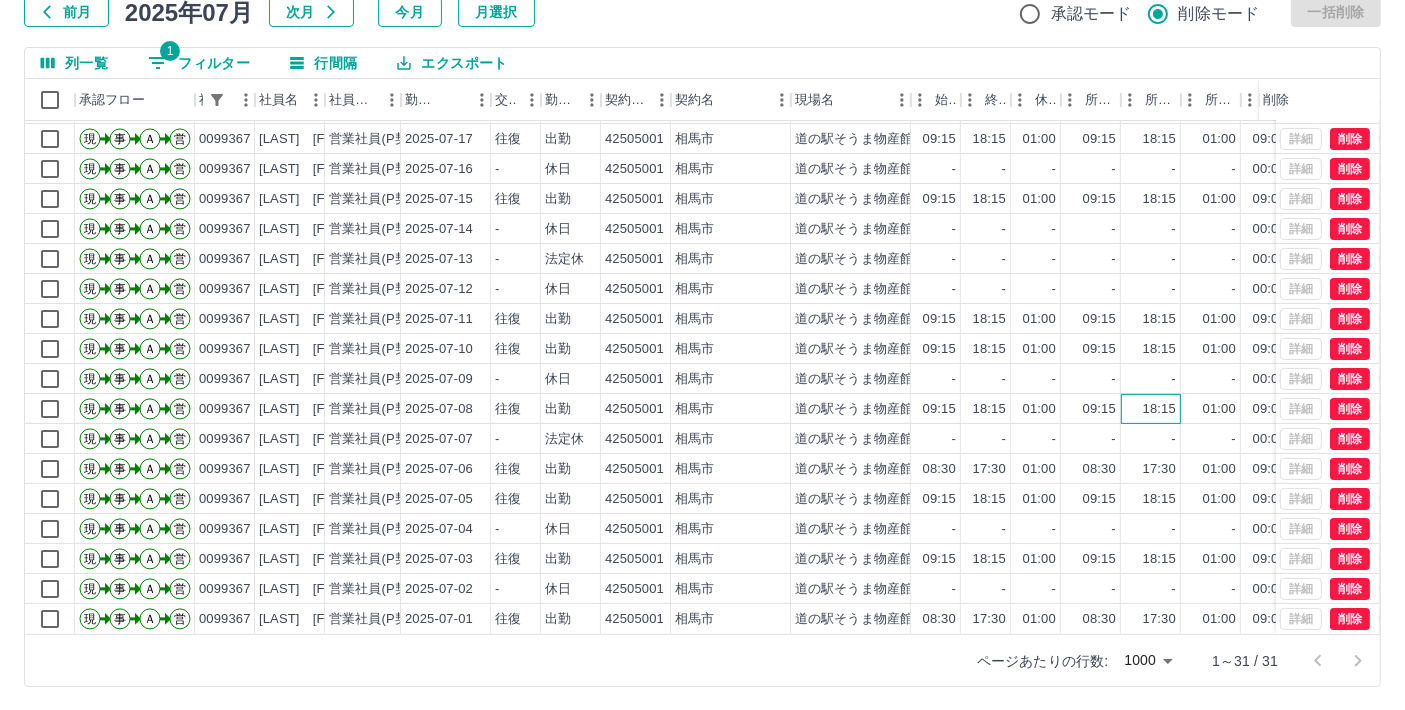 drag, startPoint x: 1126, startPoint y: 404, endPoint x: 928, endPoint y: 707, distance: 361.95718 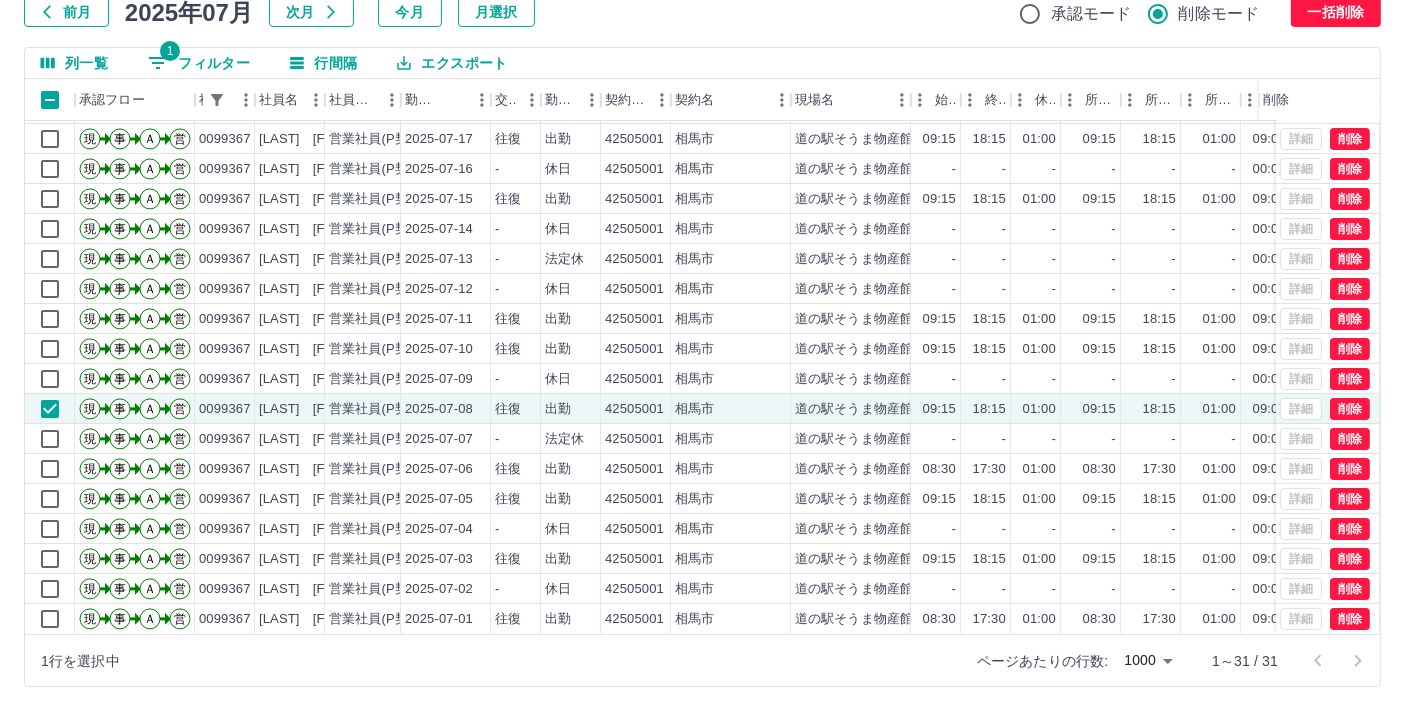 click on "1 フィルター" at bounding box center [199, 63] 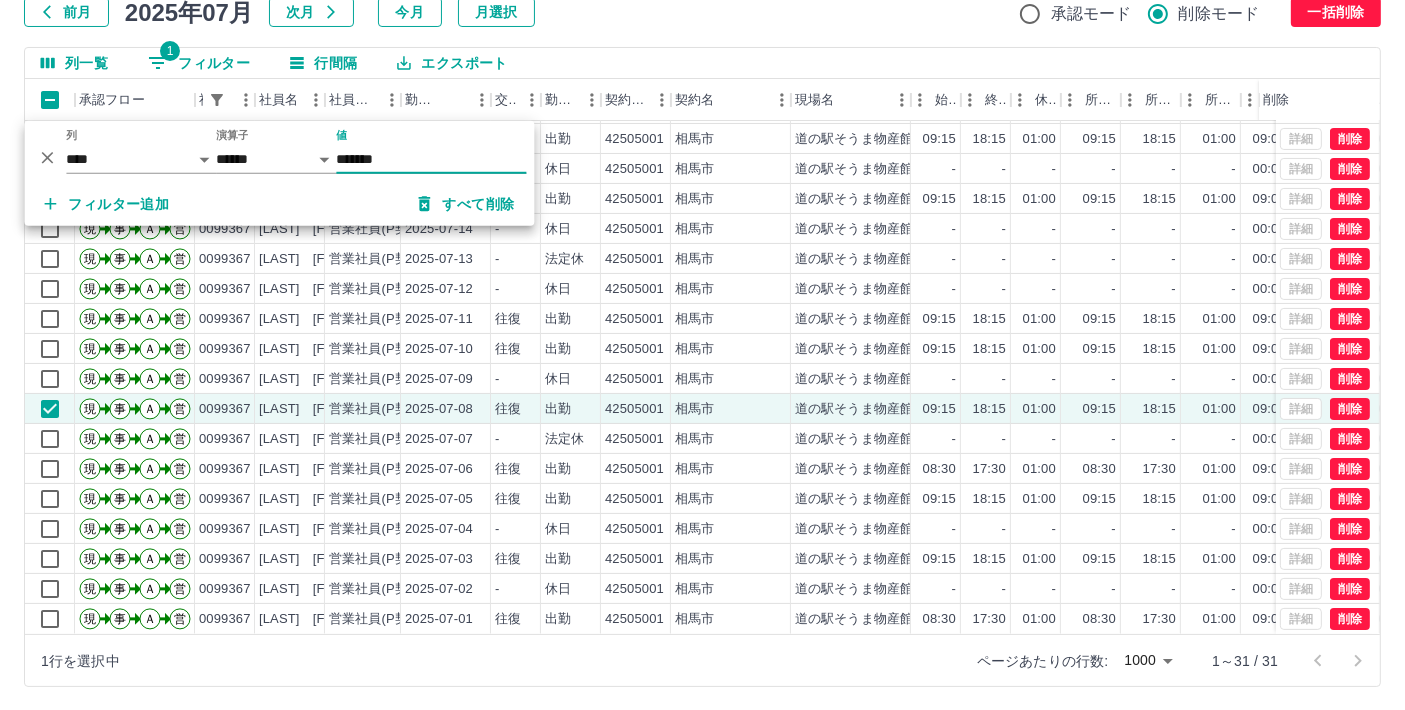 drag, startPoint x: 397, startPoint y: 155, endPoint x: 319, endPoint y: 155, distance: 78 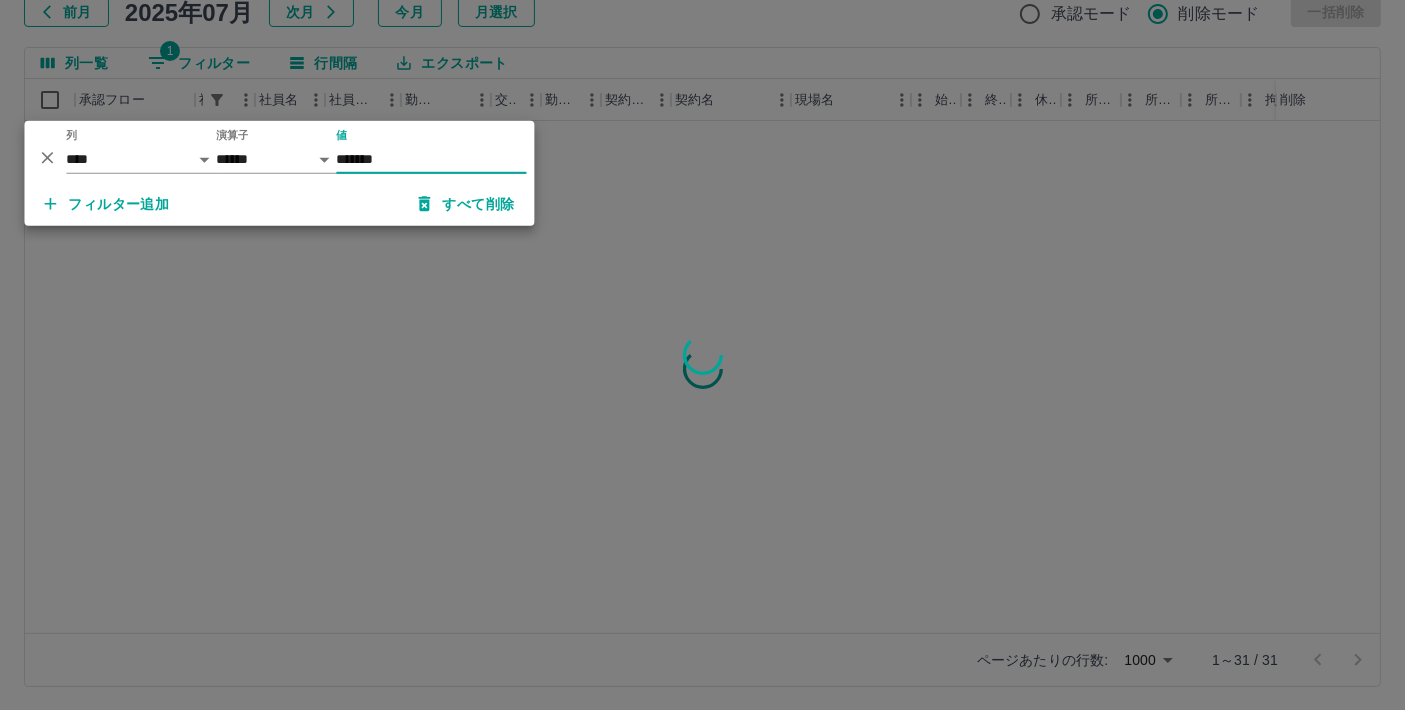 scroll, scrollTop: 0, scrollLeft: 0, axis: both 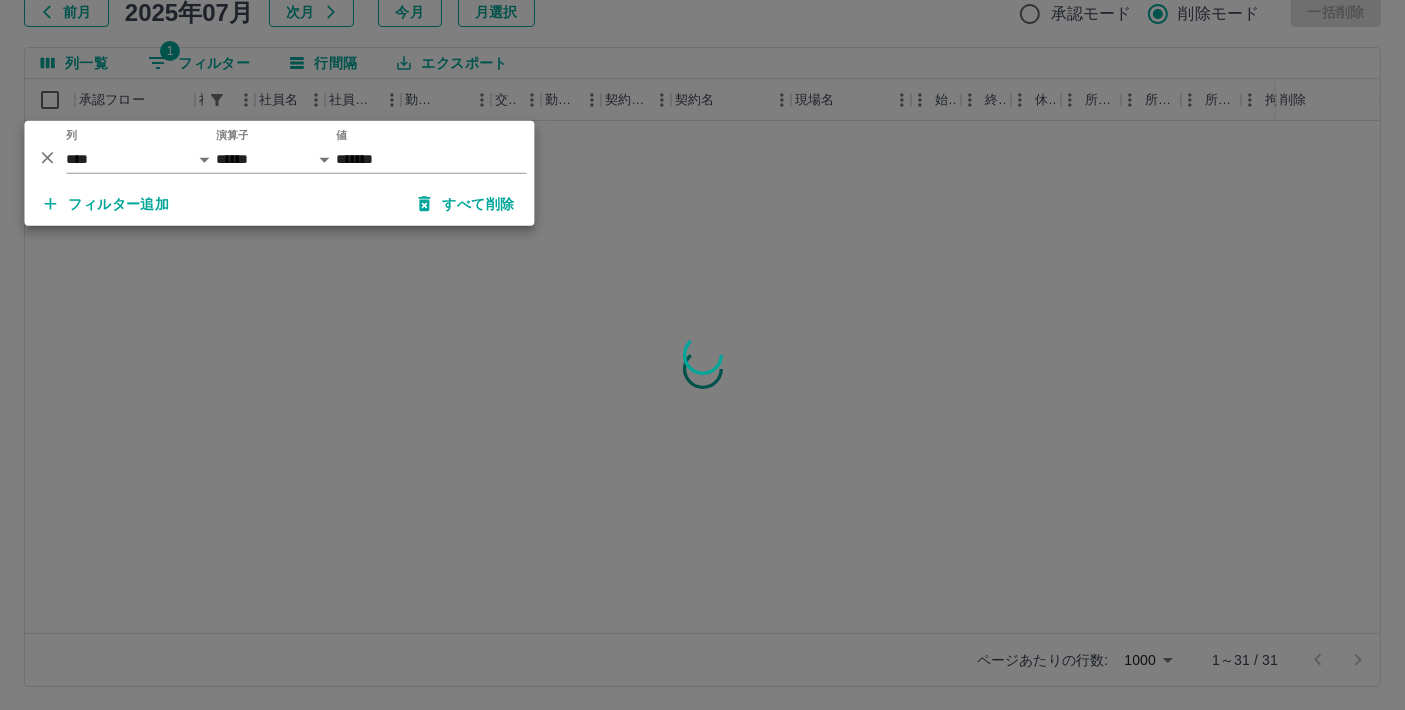 click at bounding box center [702, 355] 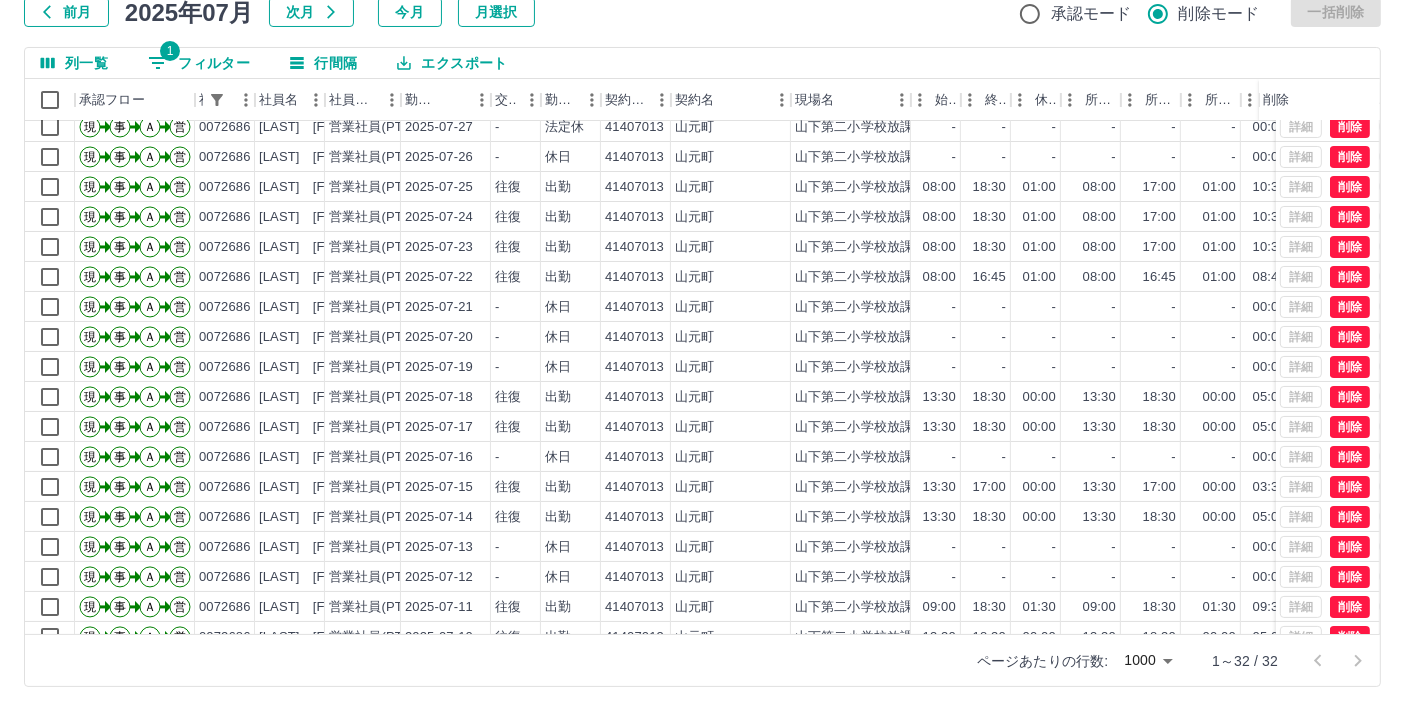 scroll, scrollTop: 462, scrollLeft: 0, axis: vertical 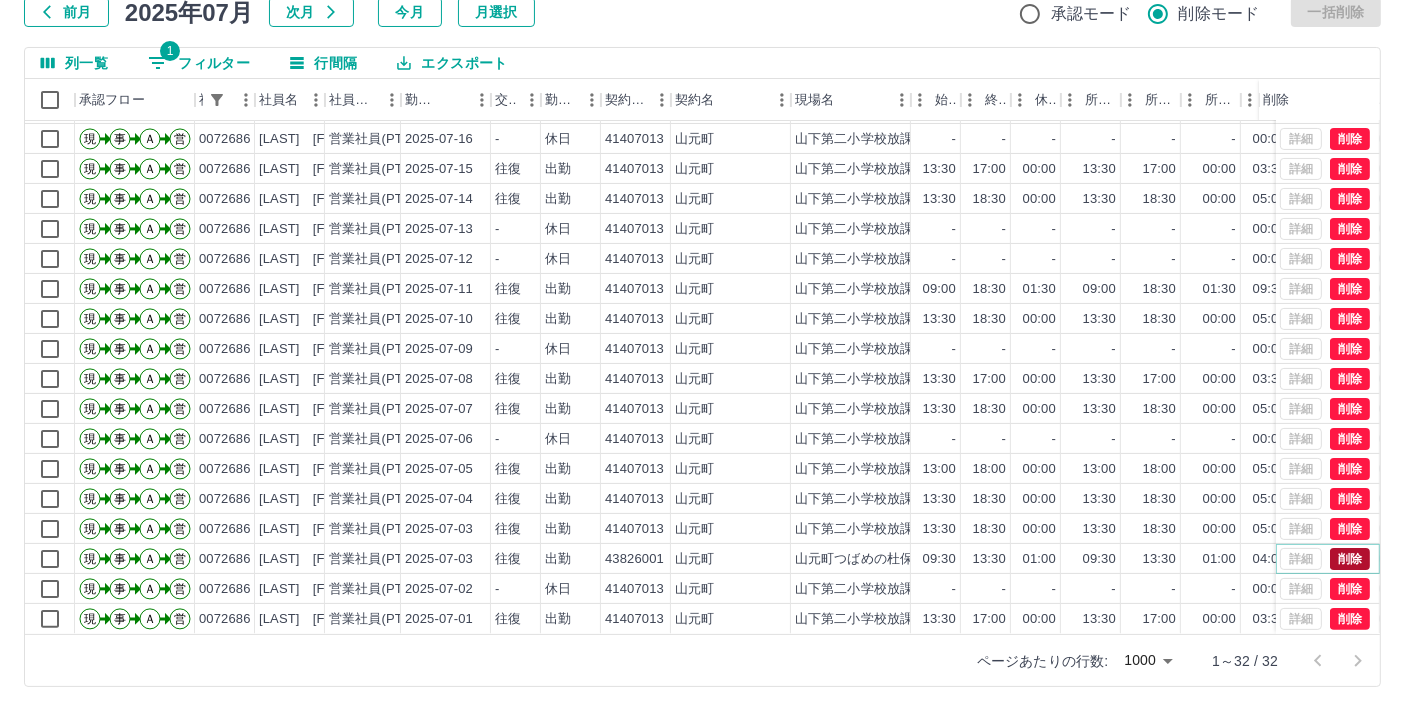 click on "削除" at bounding box center (1350, 559) 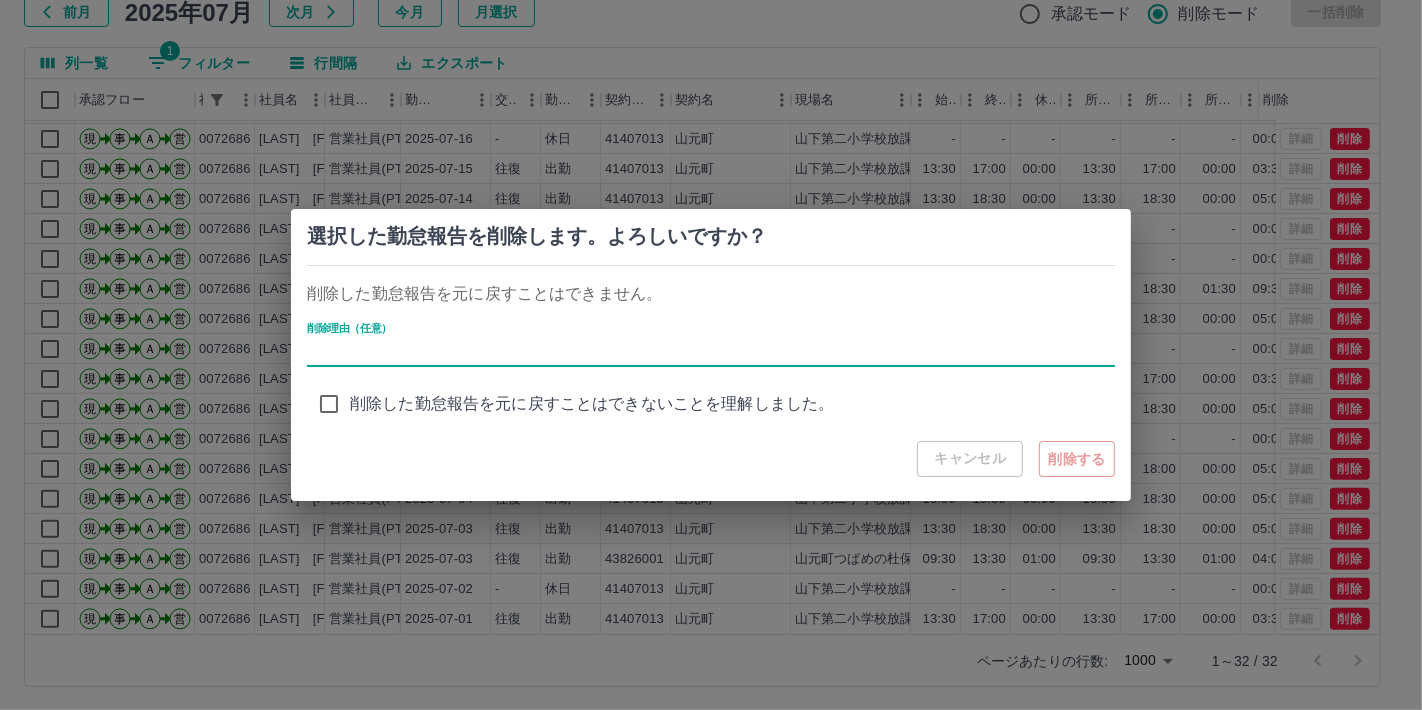 click on "削除理由（任意）" at bounding box center [711, 352] 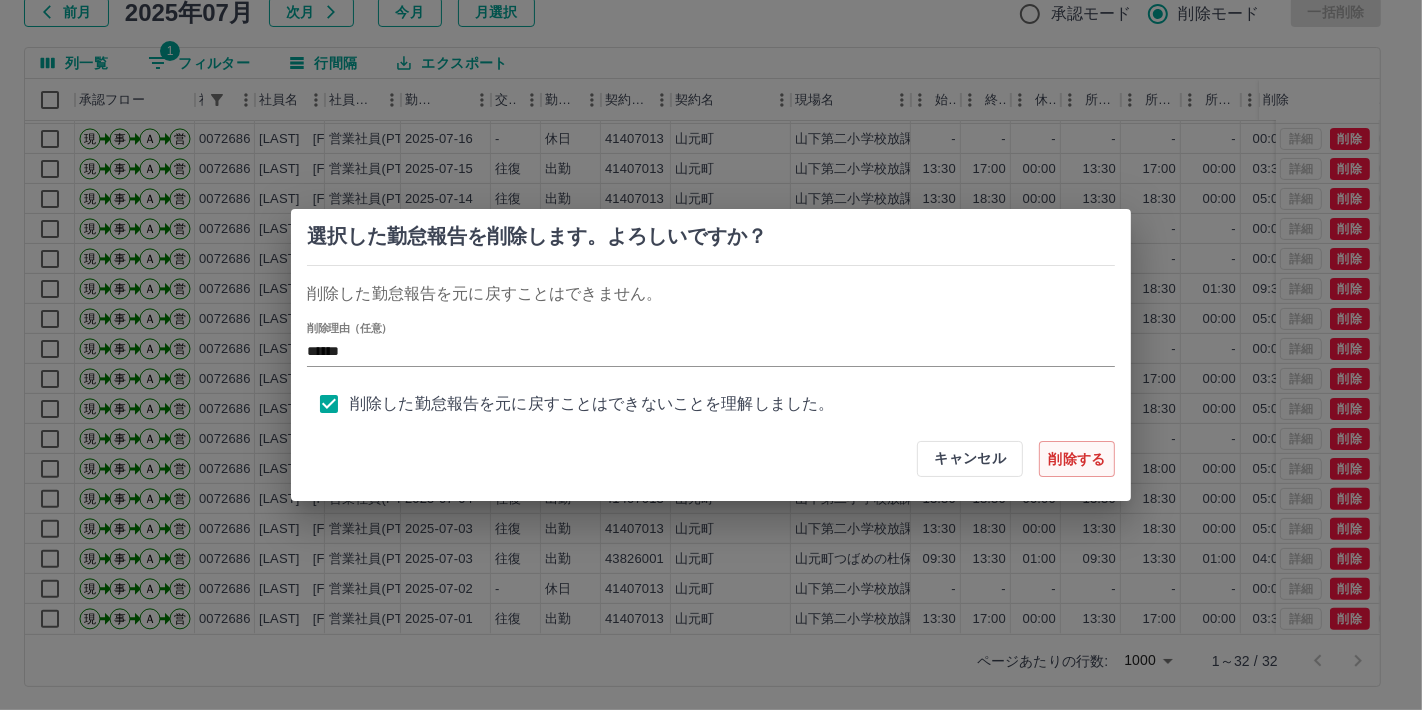 click on "削除する" at bounding box center [1077, 459] 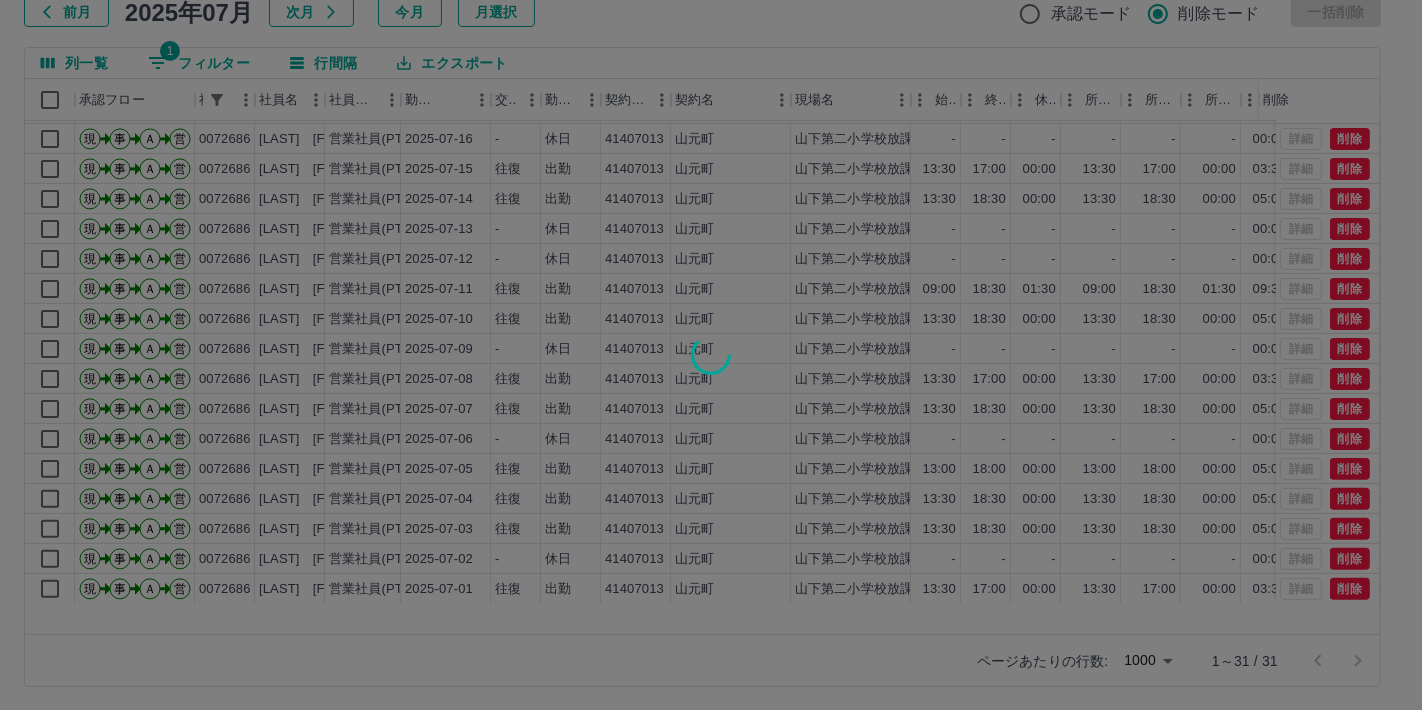 type 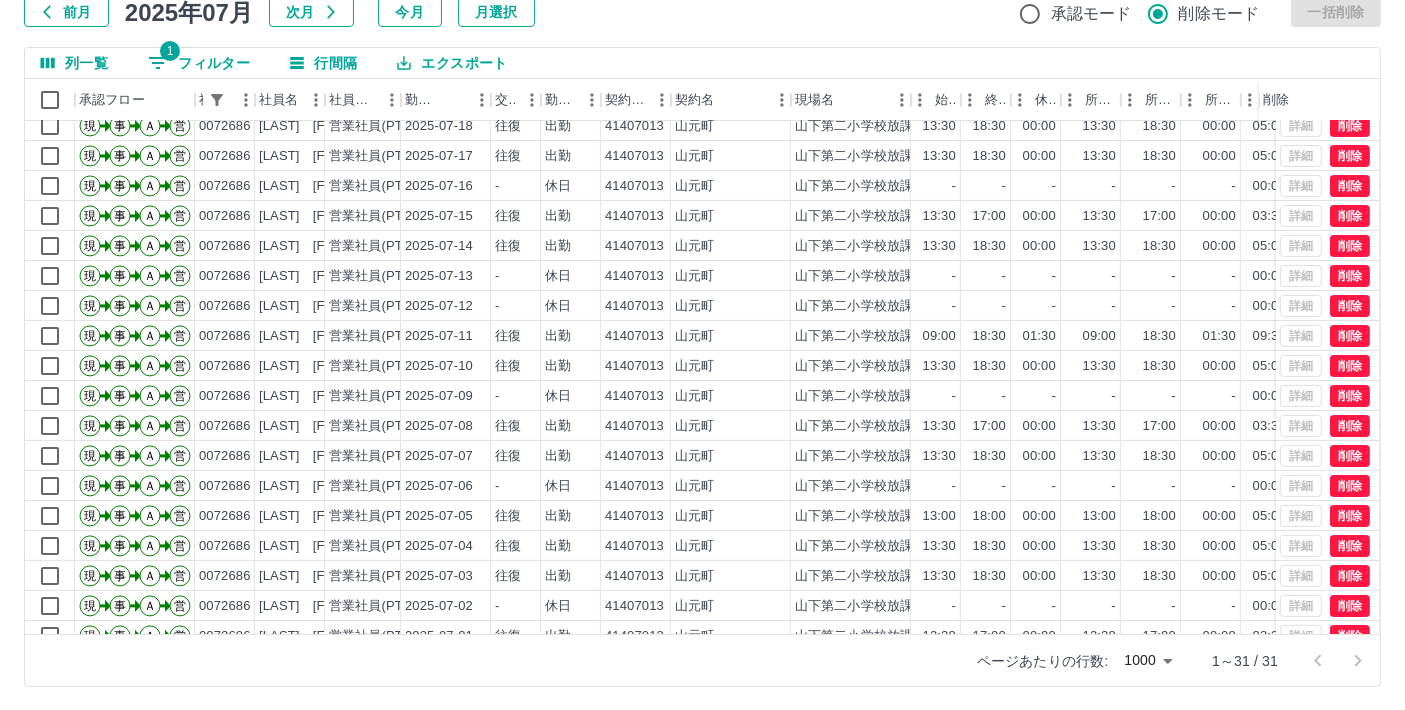 scroll, scrollTop: 432, scrollLeft: 0, axis: vertical 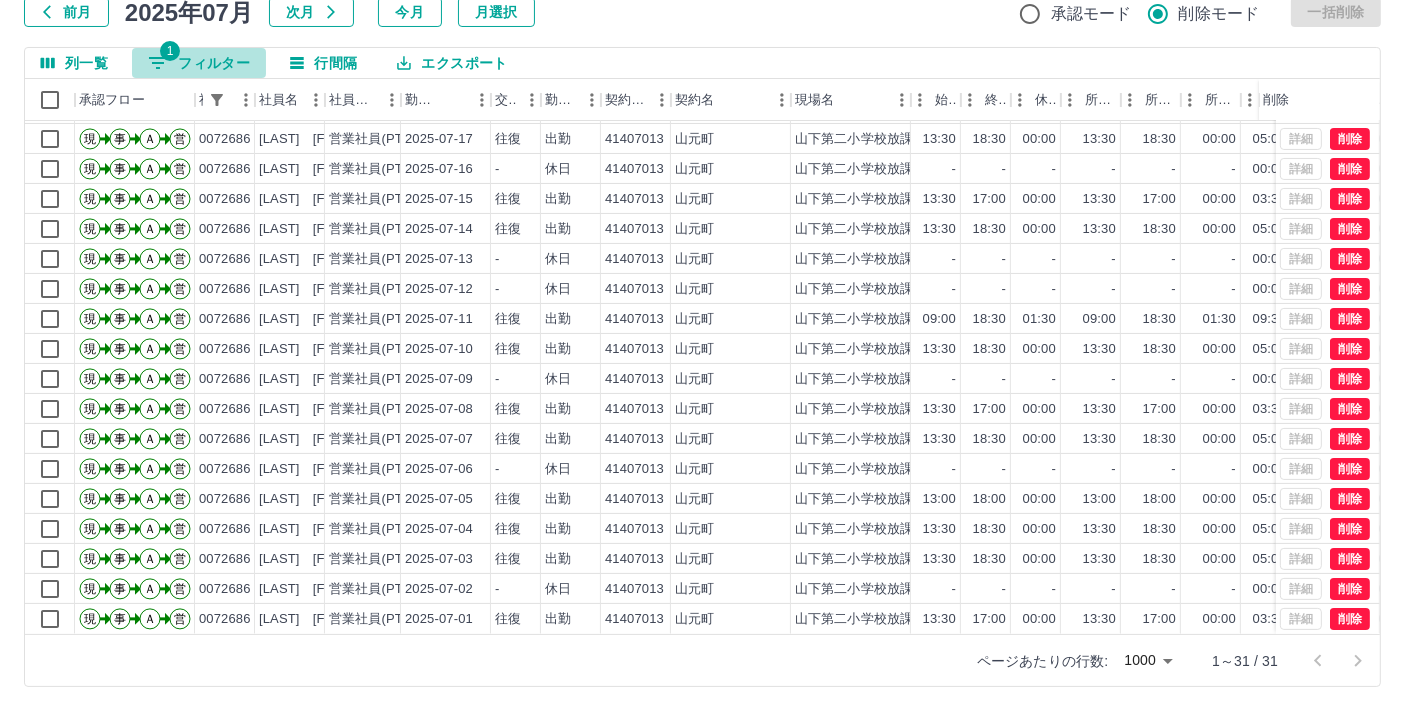 click on "1 フィルター" at bounding box center [199, 63] 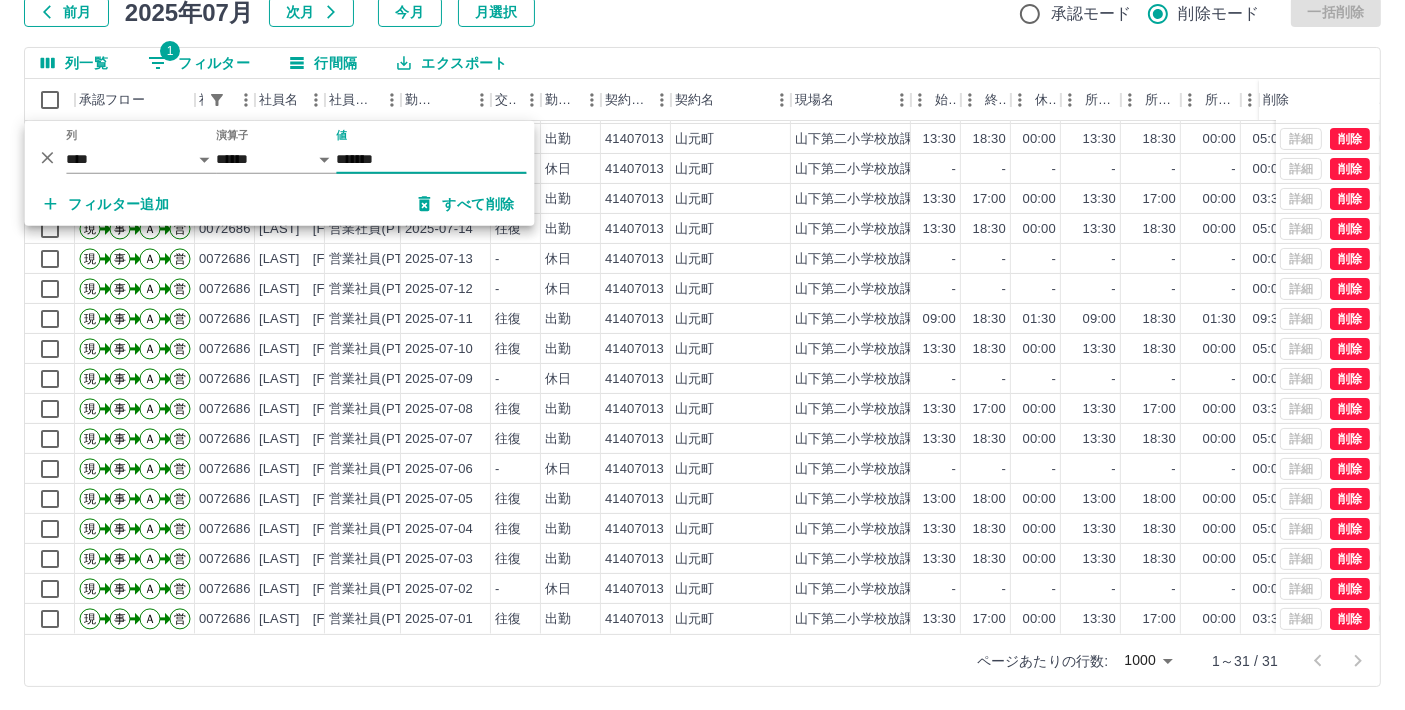 drag, startPoint x: 406, startPoint y: 148, endPoint x: 314, endPoint y: 170, distance: 94.59387 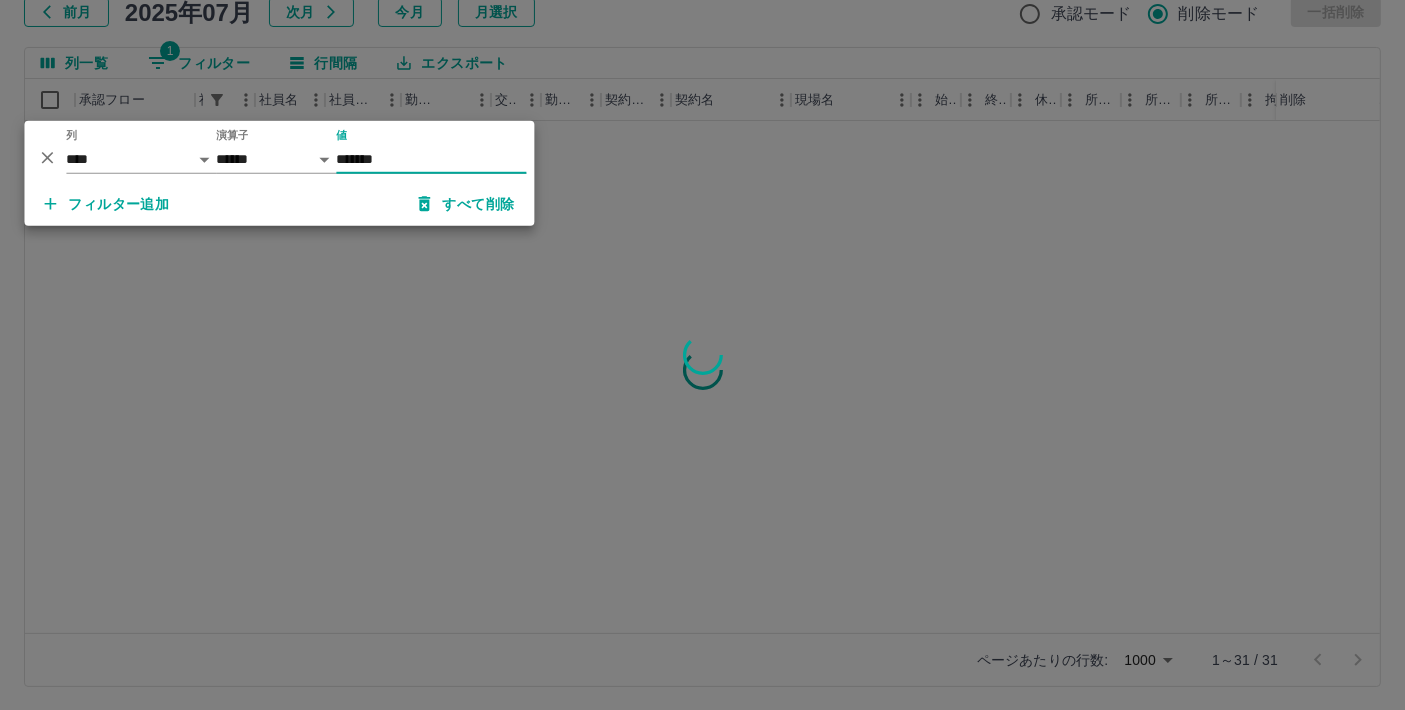 scroll, scrollTop: 0, scrollLeft: 0, axis: both 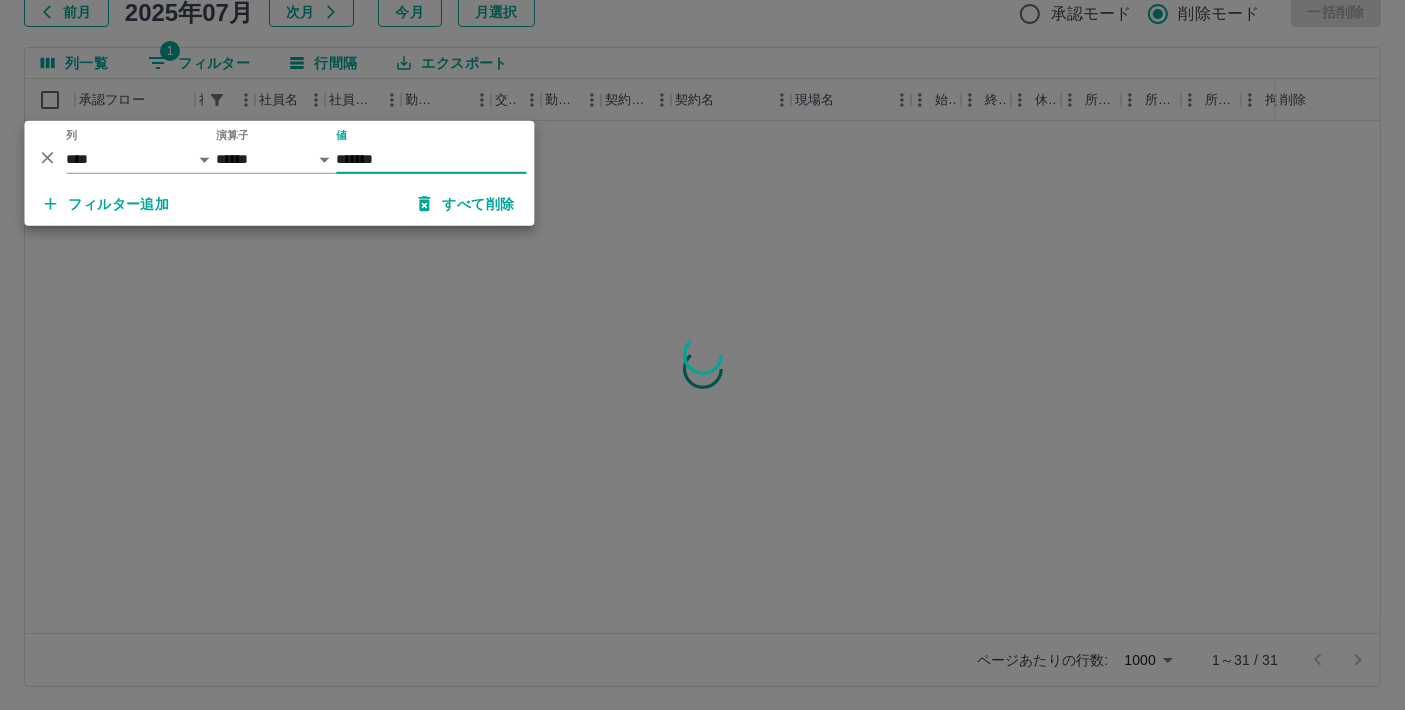 type on "*******" 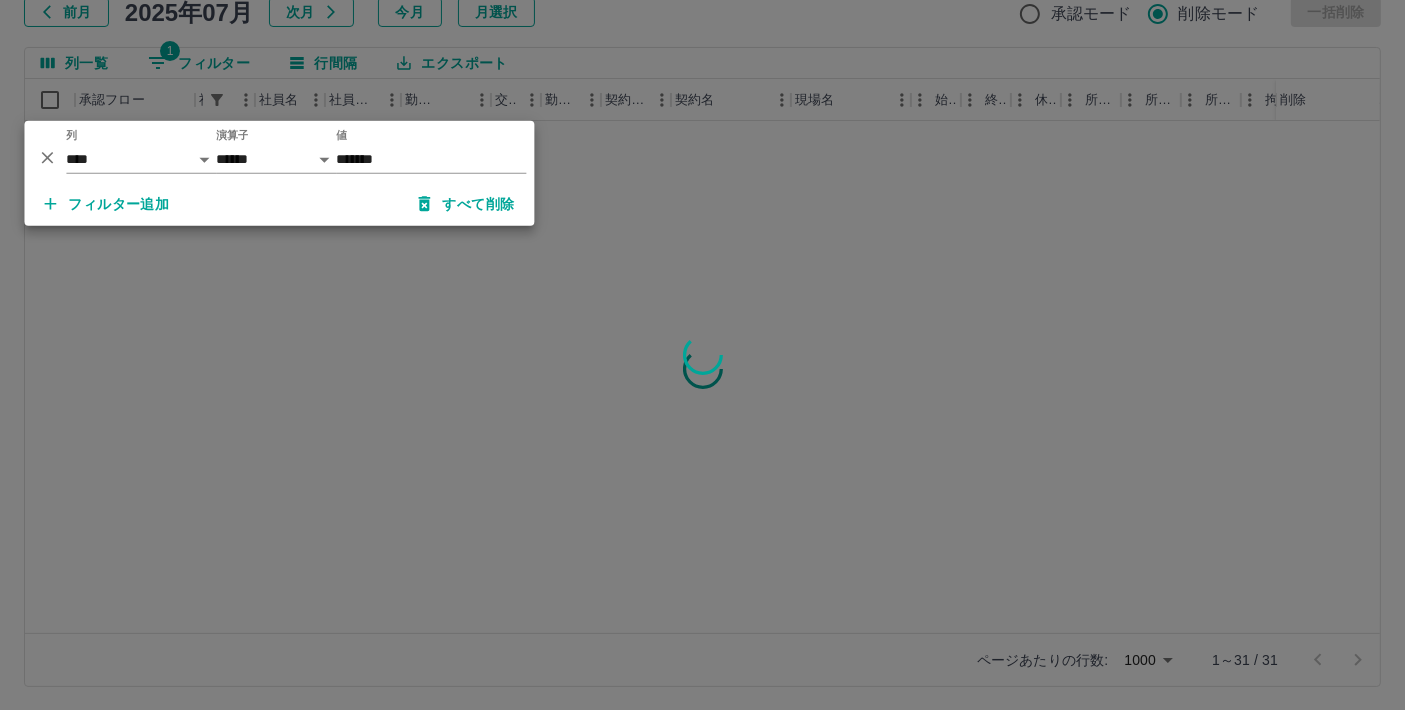 click at bounding box center (702, 355) 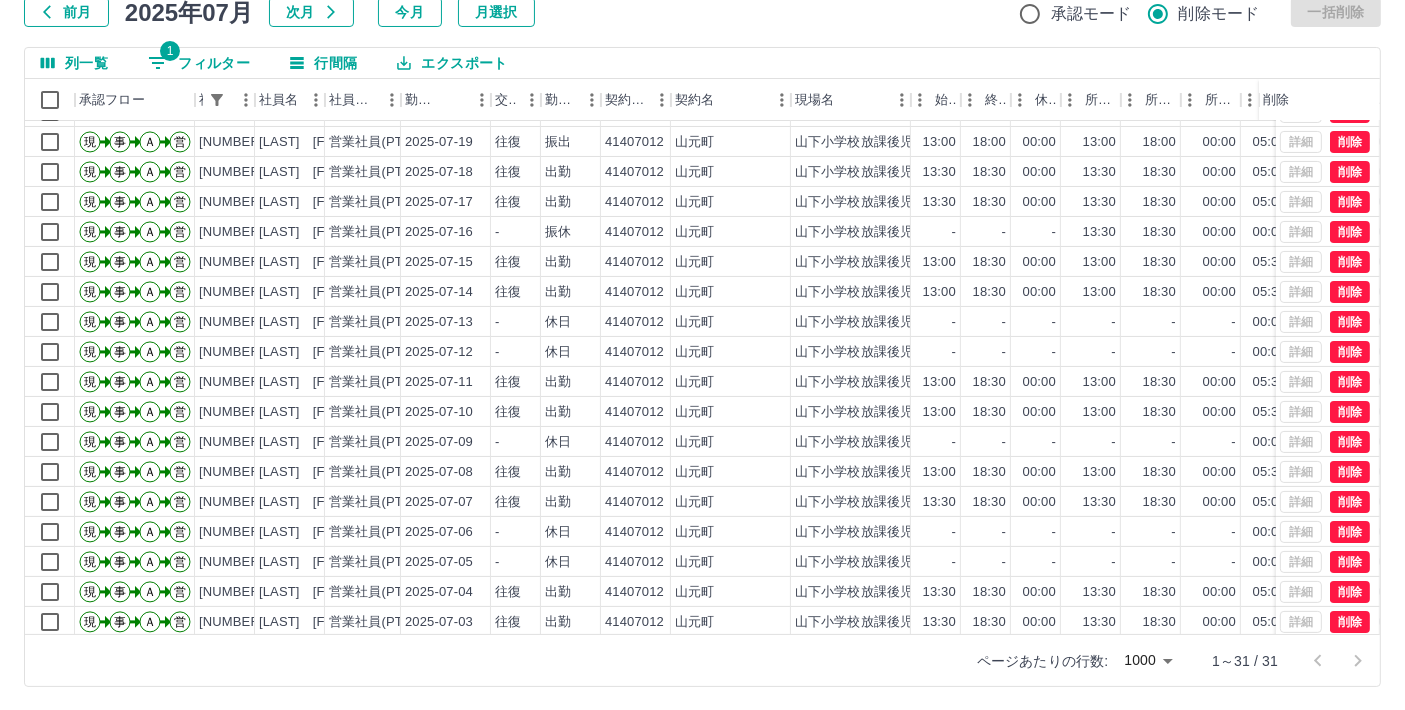 scroll, scrollTop: 322, scrollLeft: 0, axis: vertical 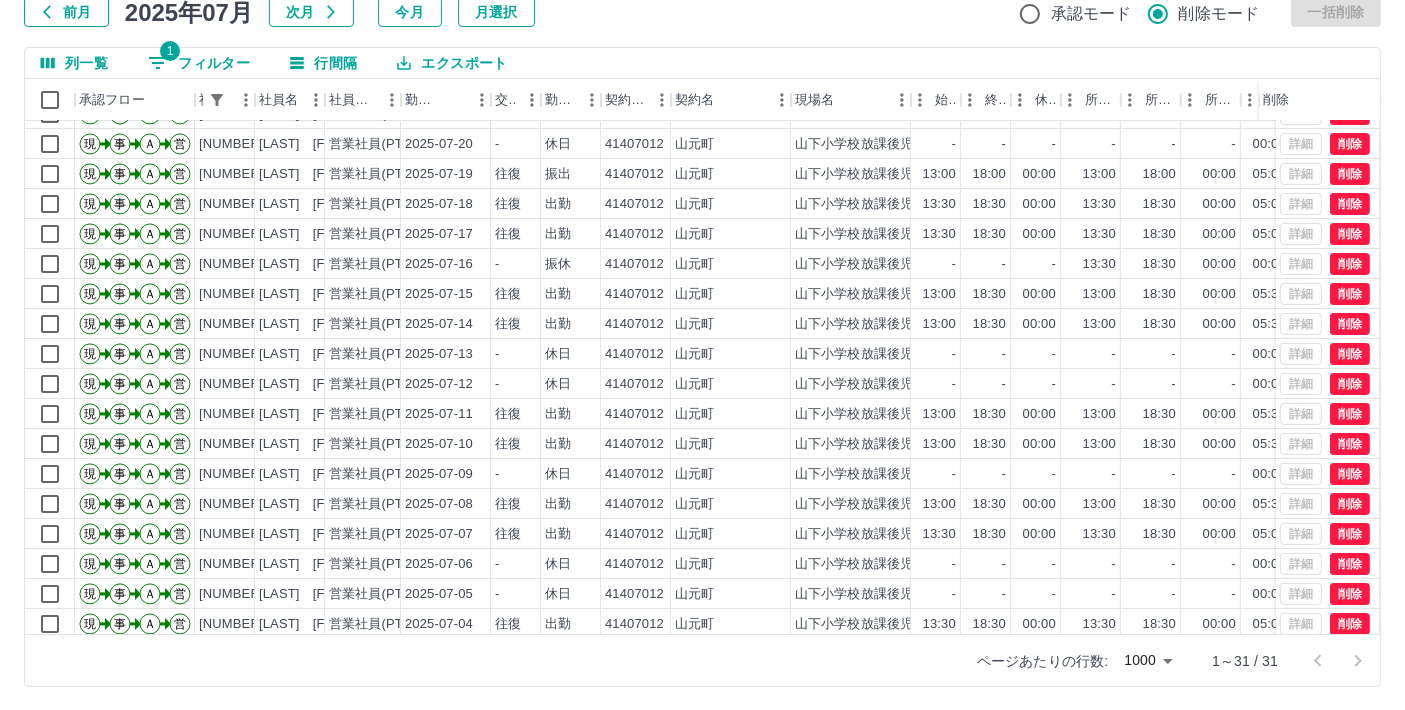 click on "1 フィルター" at bounding box center [199, 63] 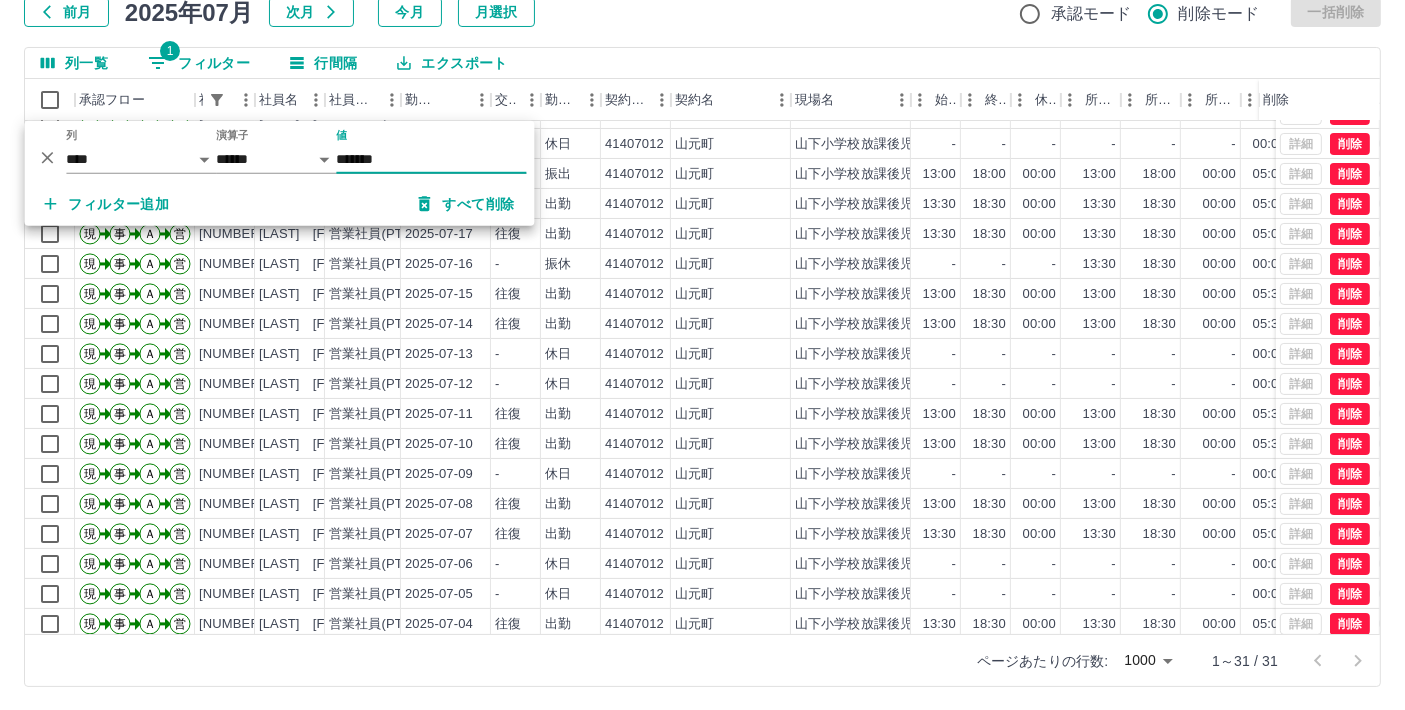 drag, startPoint x: 397, startPoint y: 159, endPoint x: 282, endPoint y: 144, distance: 115.97414 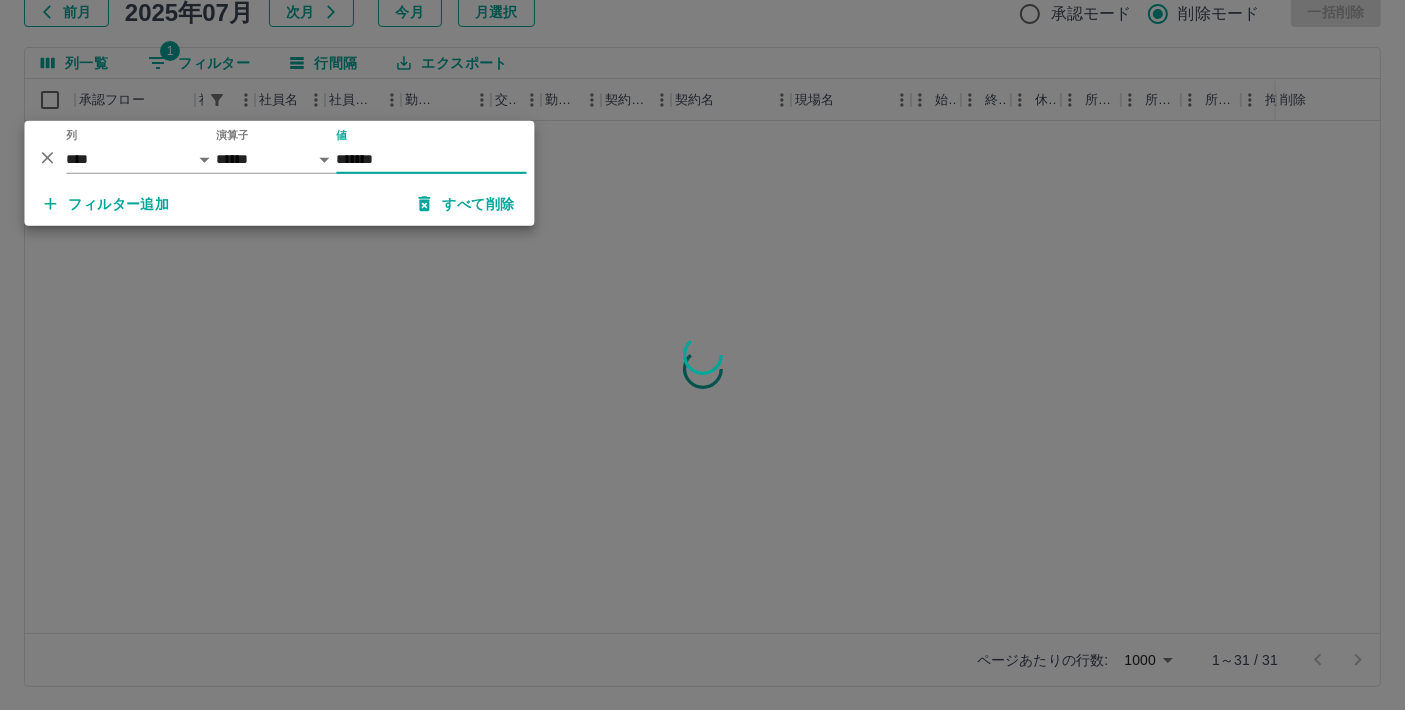 scroll, scrollTop: 0, scrollLeft: 0, axis: both 